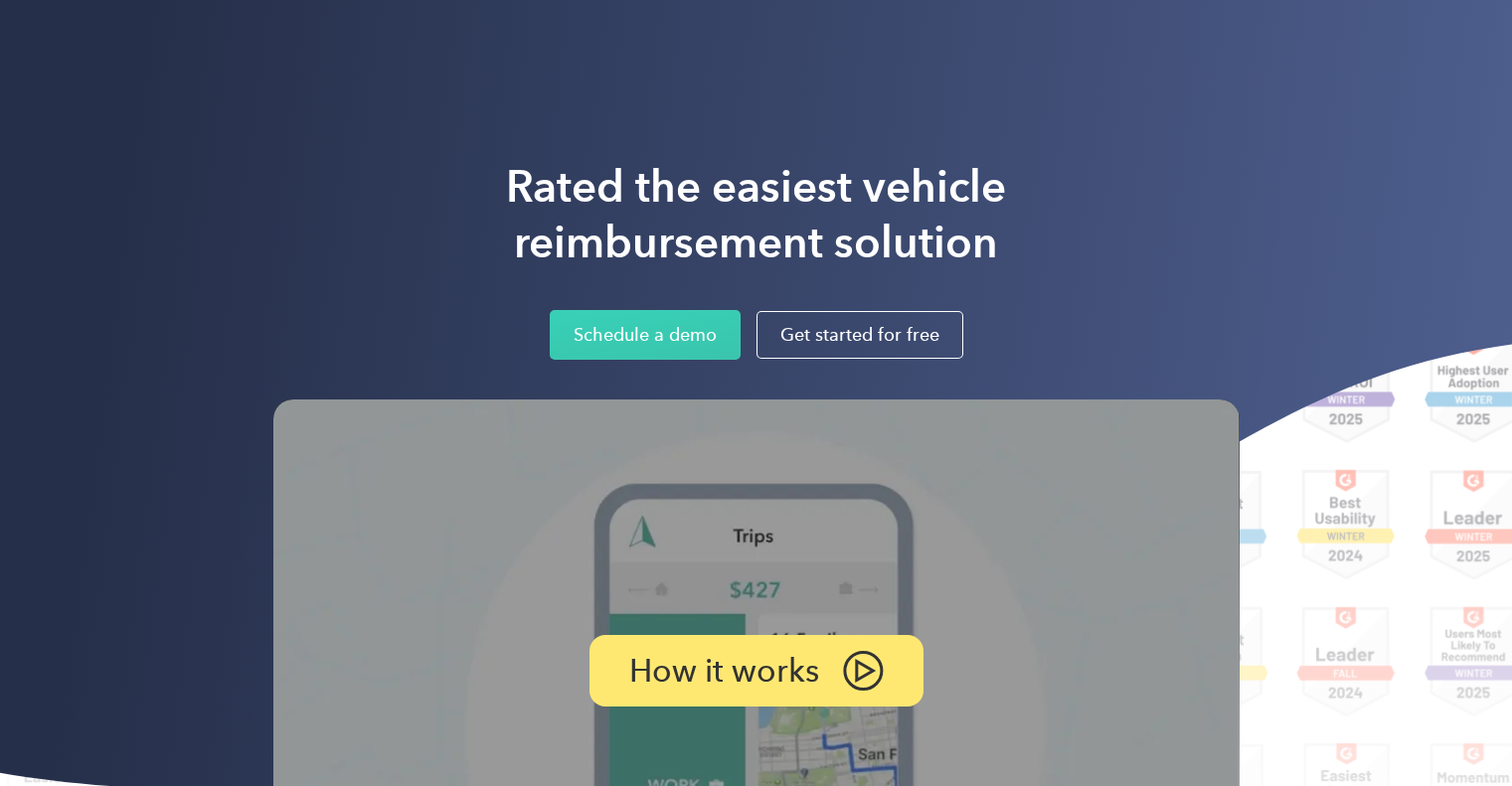 scroll, scrollTop: 0, scrollLeft: 0, axis: both 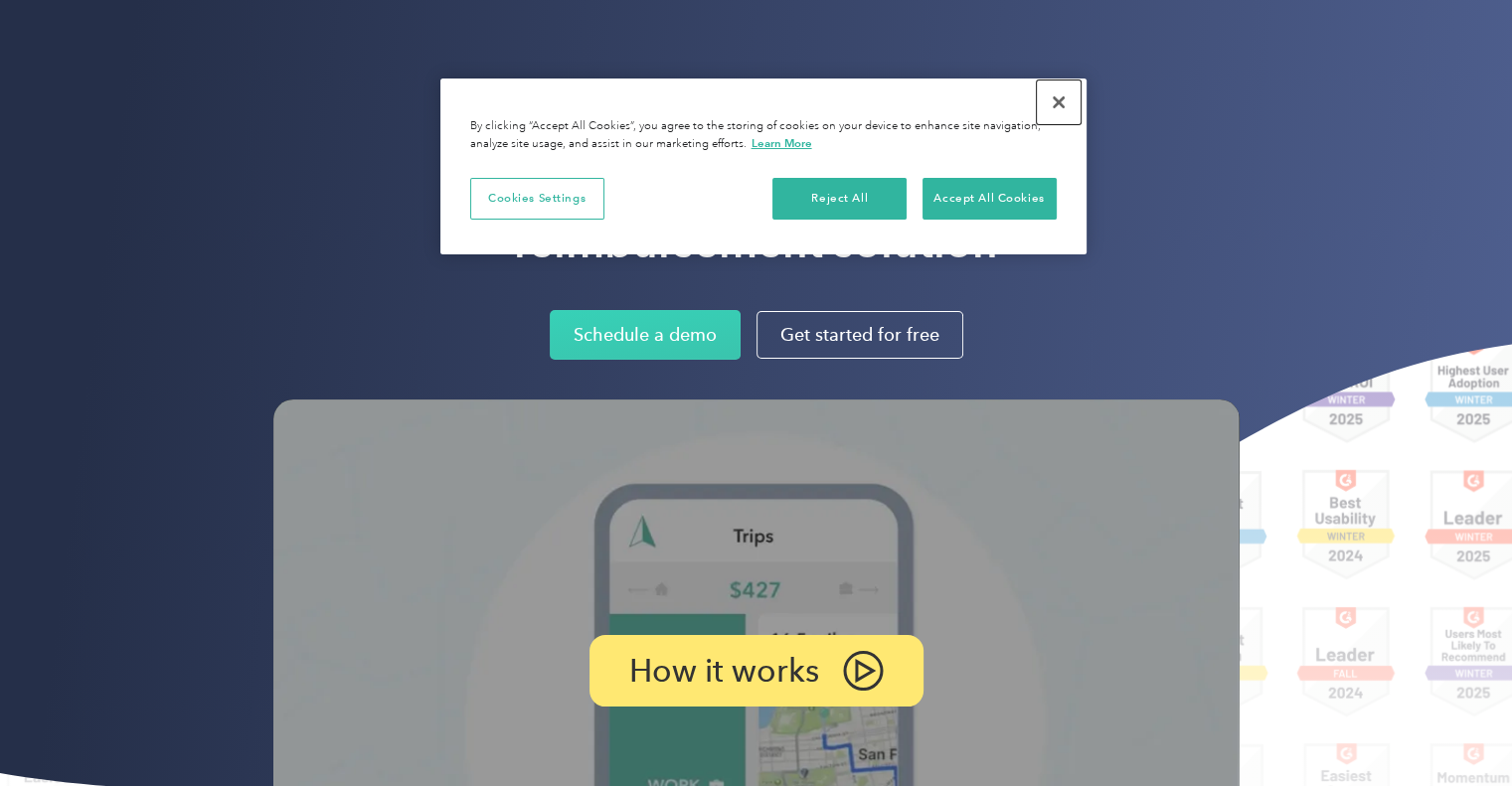click at bounding box center (1059, 102) 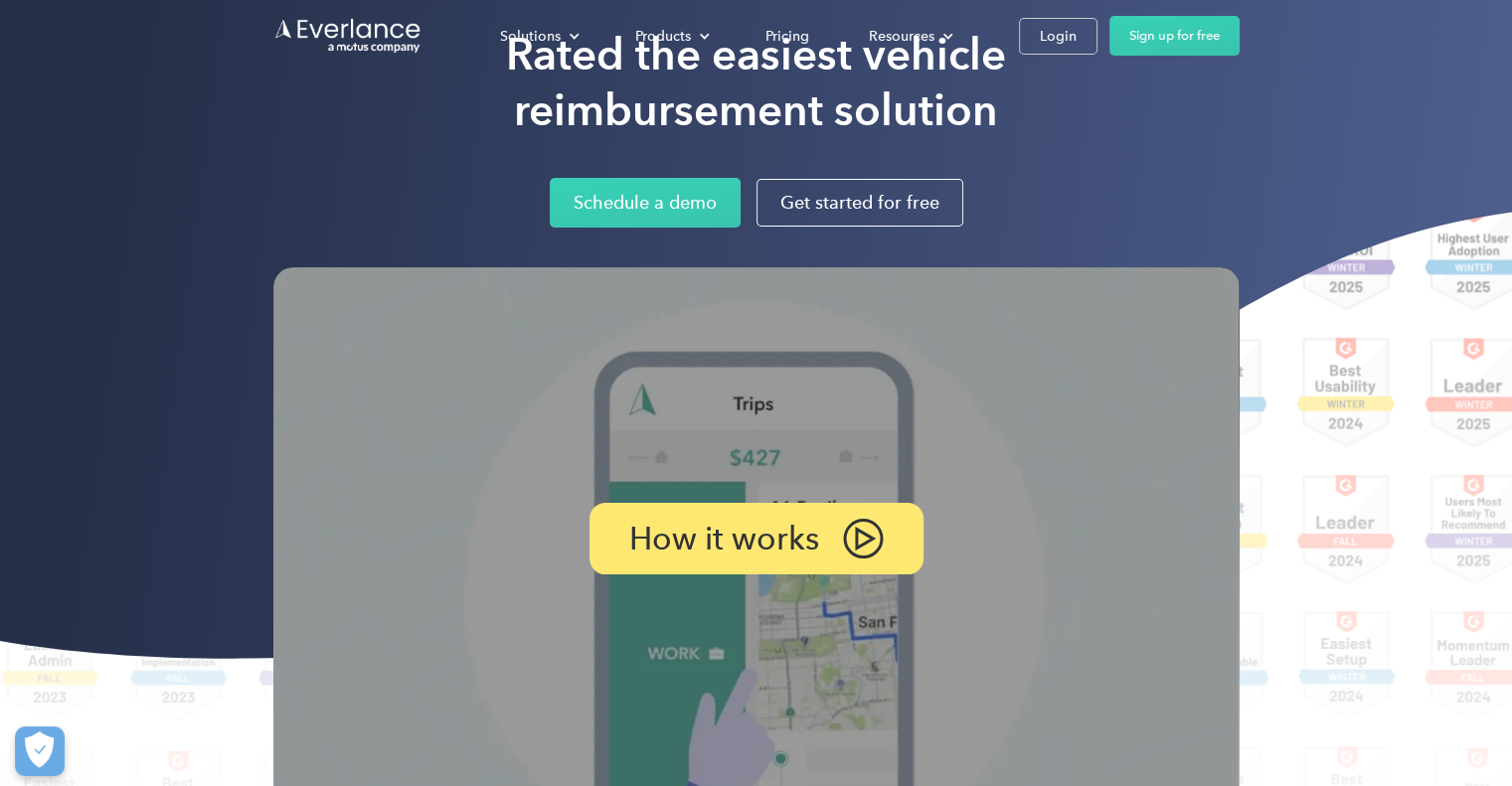 scroll, scrollTop: 0, scrollLeft: 0, axis: both 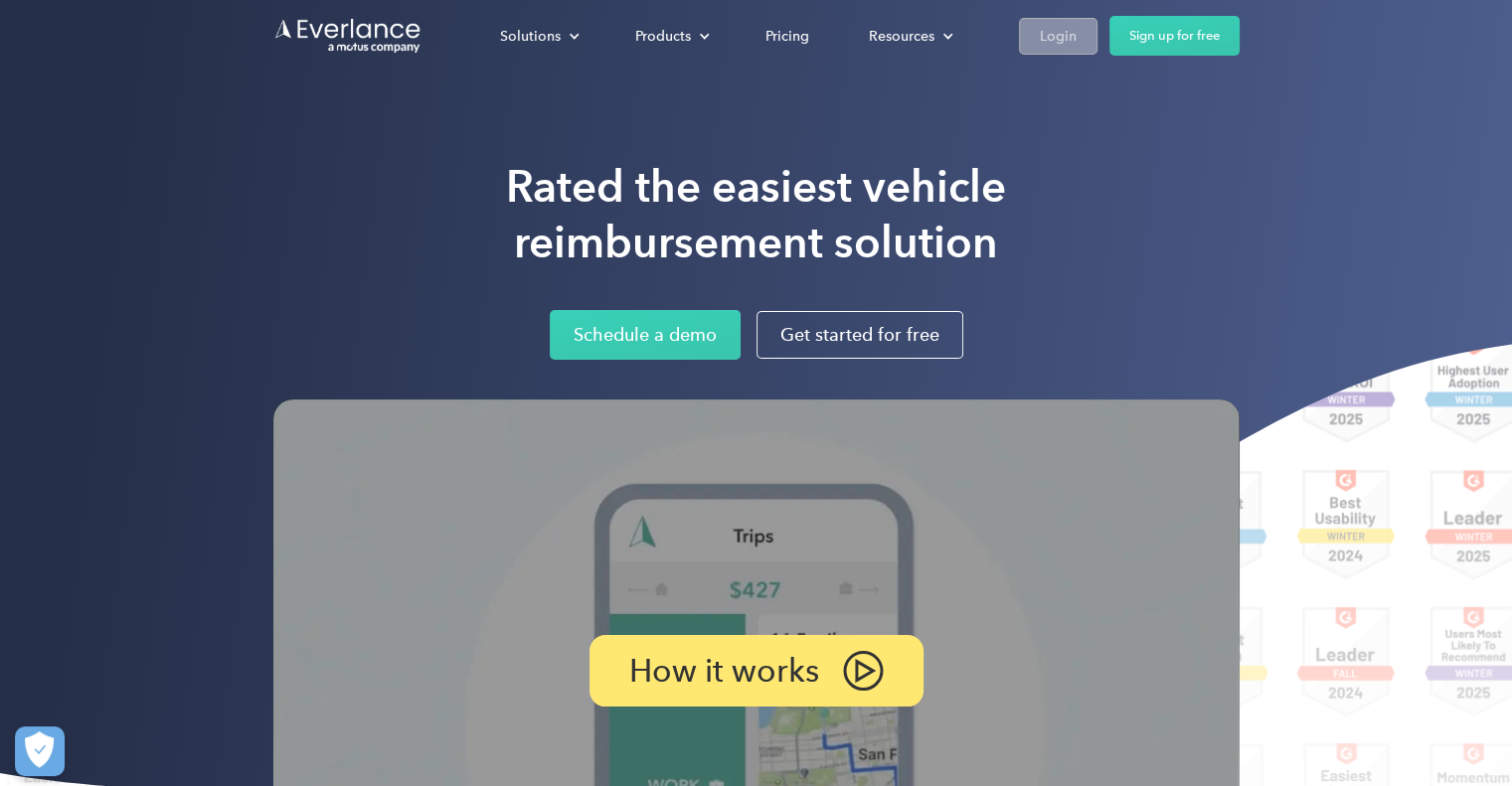 click on "Login" at bounding box center (1058, 36) 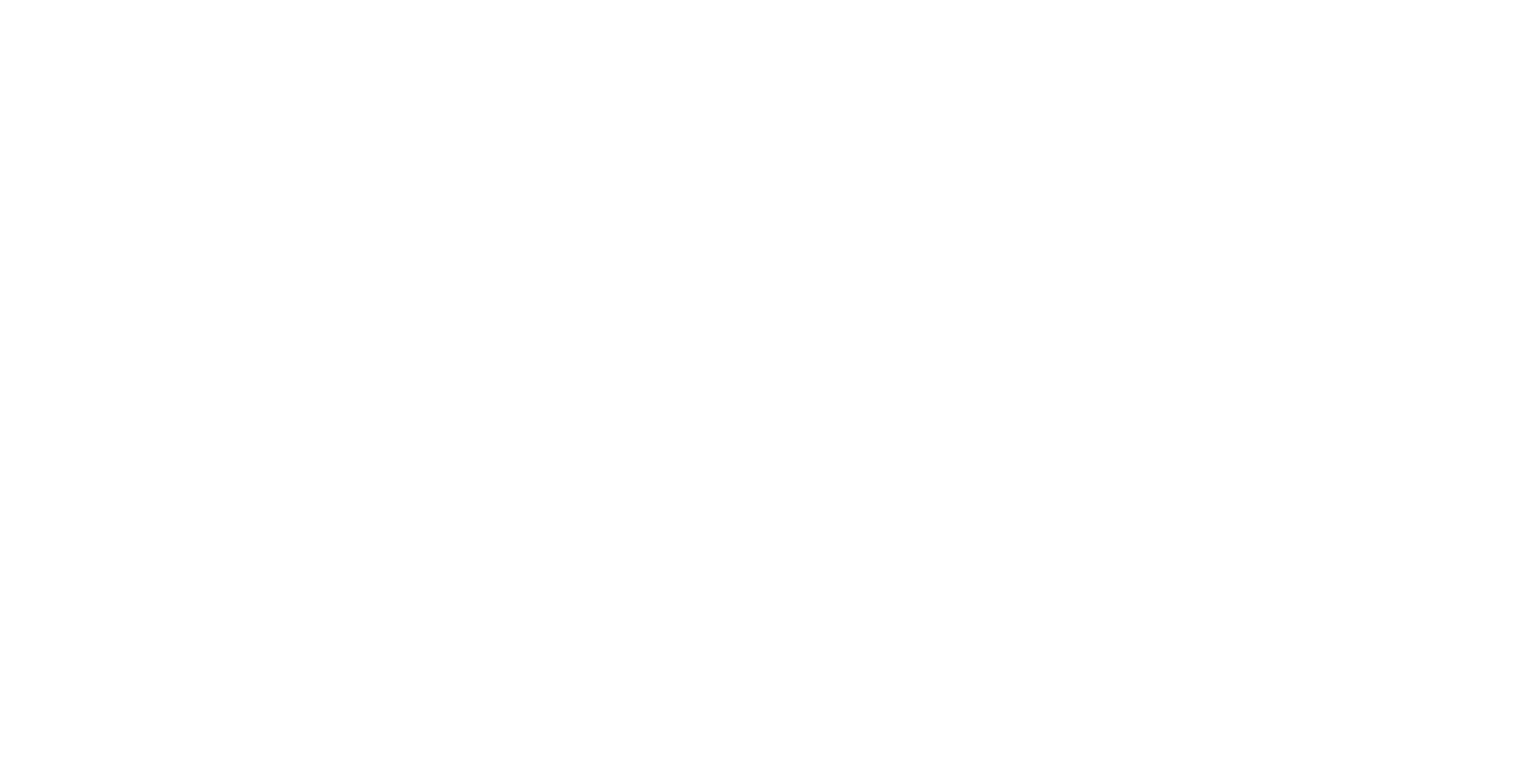 scroll, scrollTop: 0, scrollLeft: 0, axis: both 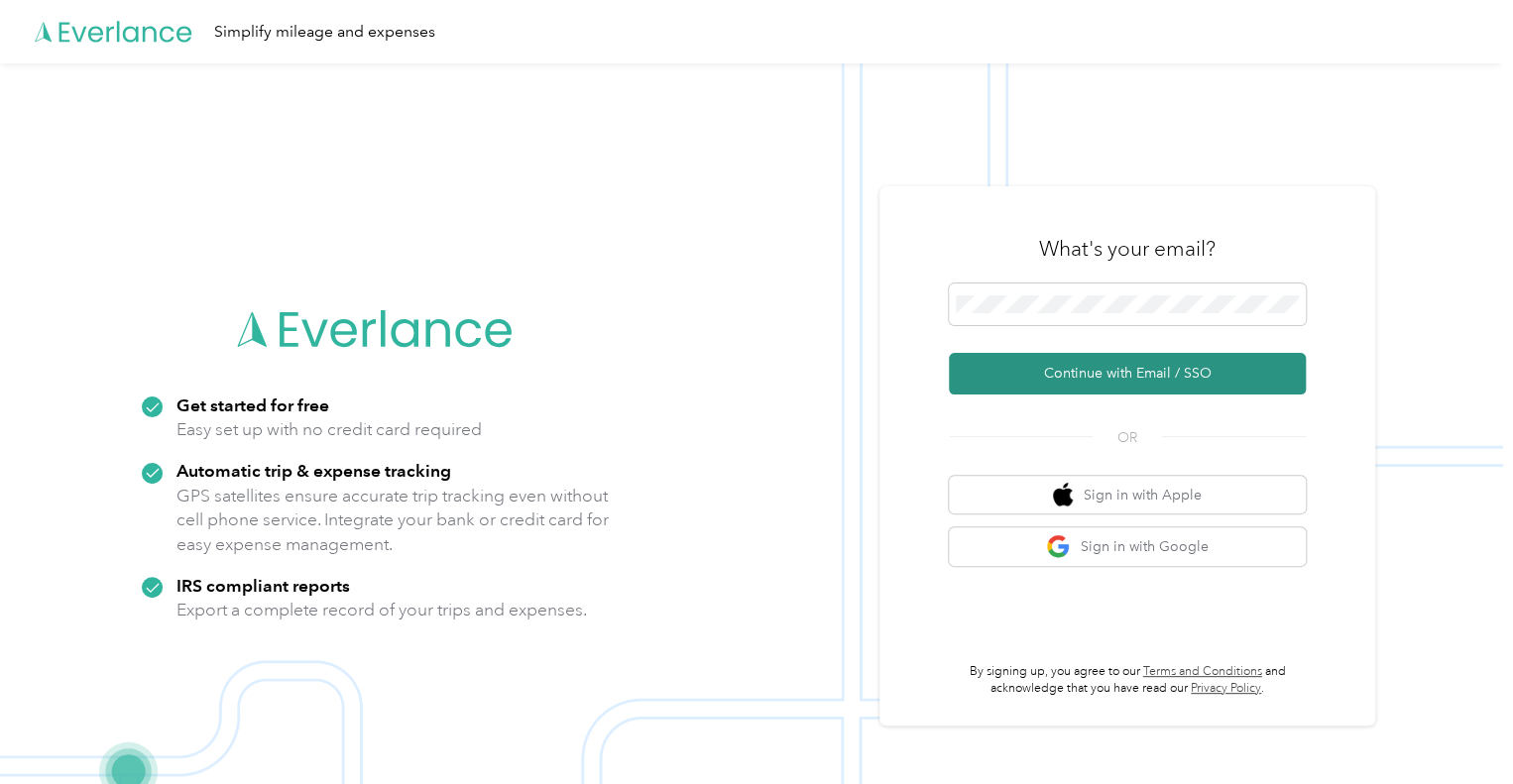 click on "Continue with Email / SSO" at bounding box center [1127, 374] 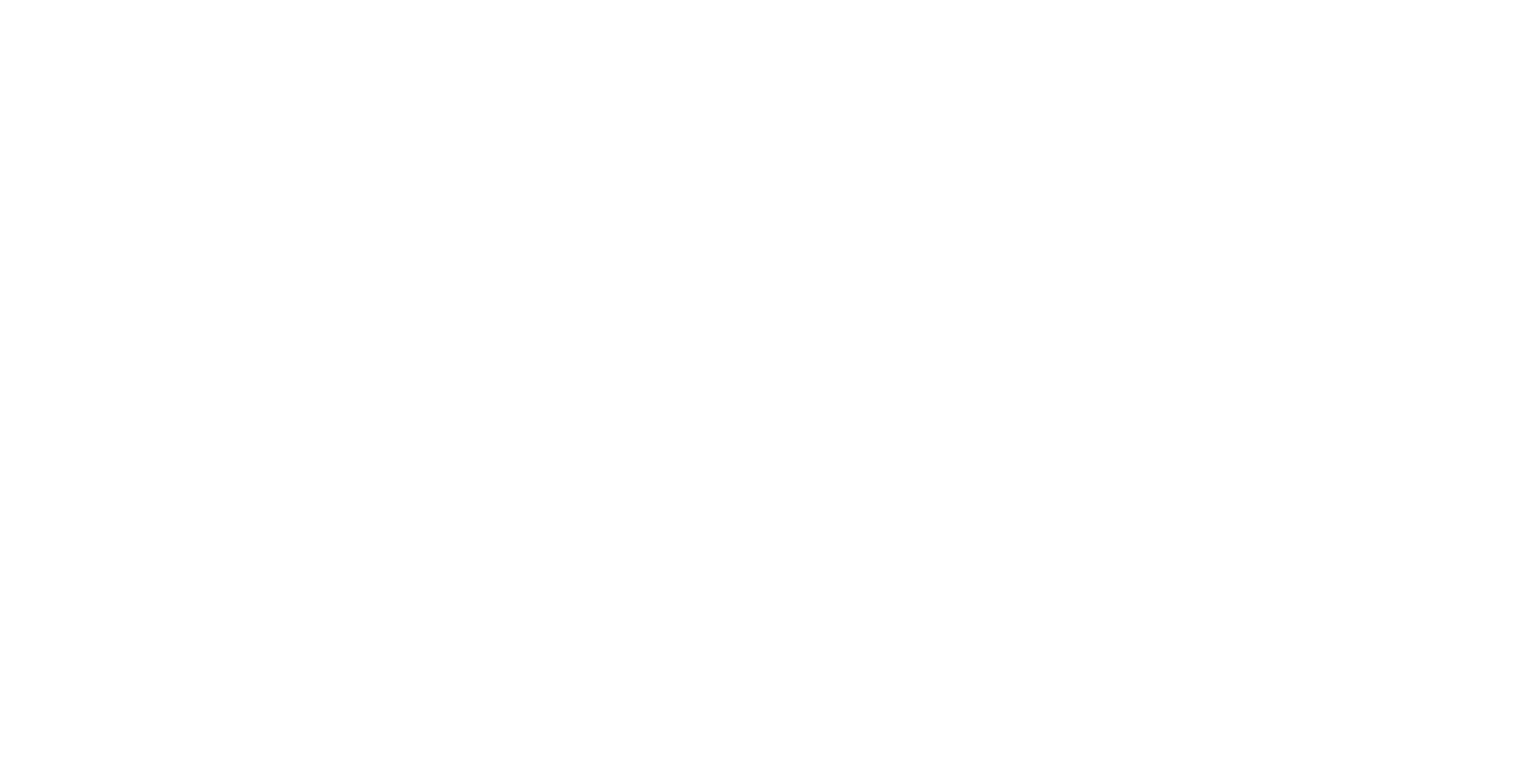 scroll, scrollTop: 0, scrollLeft: 0, axis: both 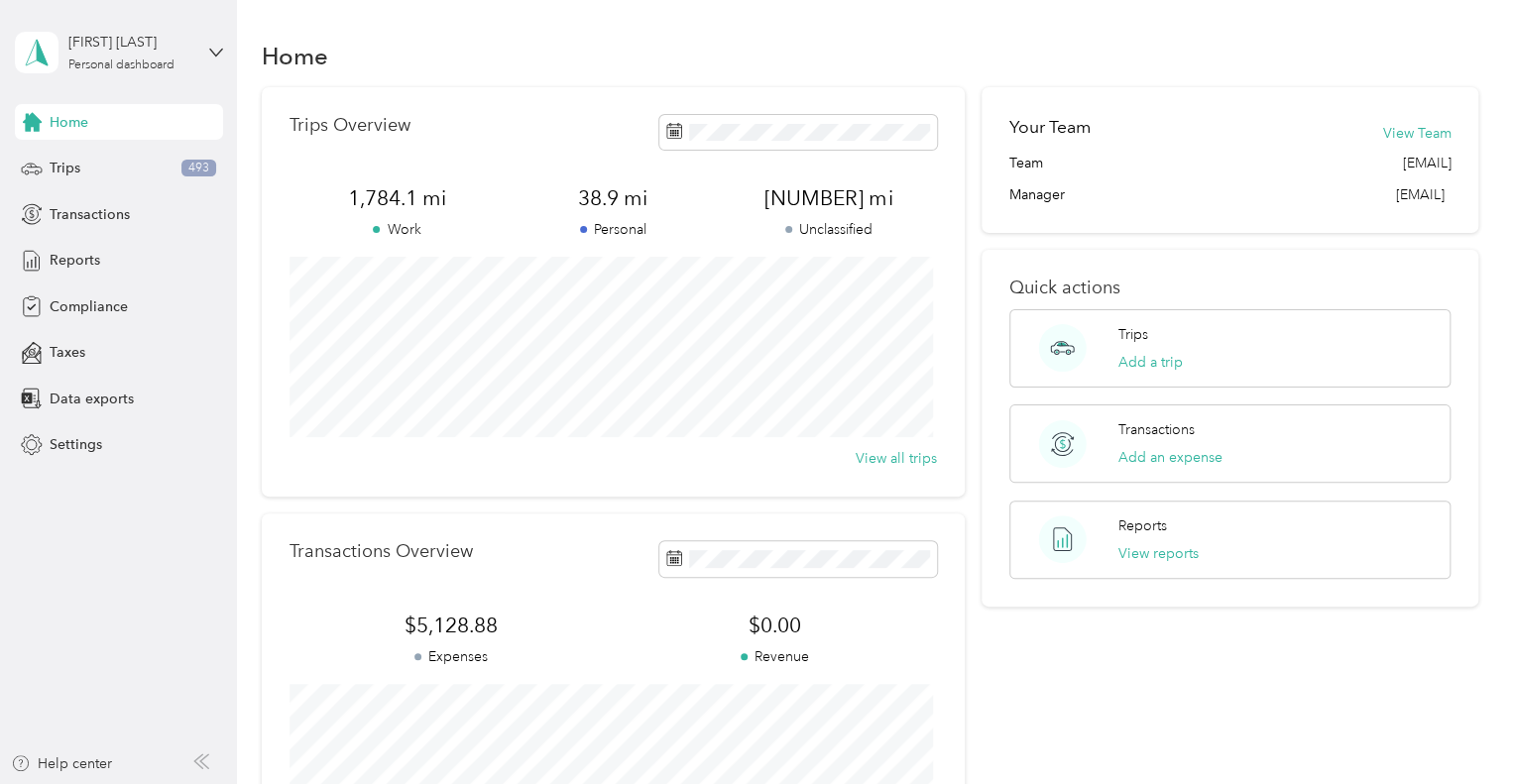 click on "Trips Overview 1,784.1   mi Work 38.9   mi Personal 1,956   mi Unclassified View all trips" at bounding box center (613, 291) 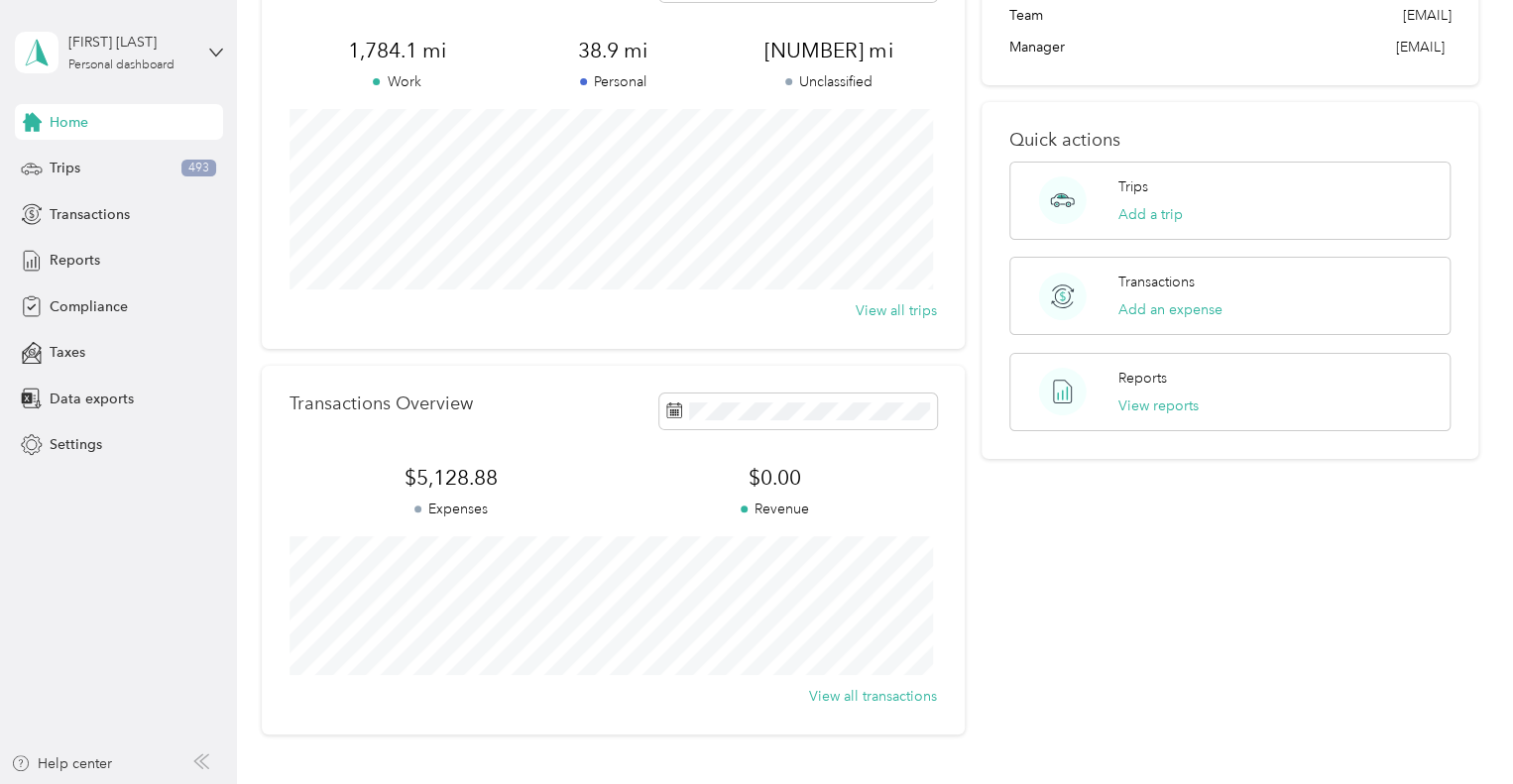 scroll, scrollTop: 198, scrollLeft: 0, axis: vertical 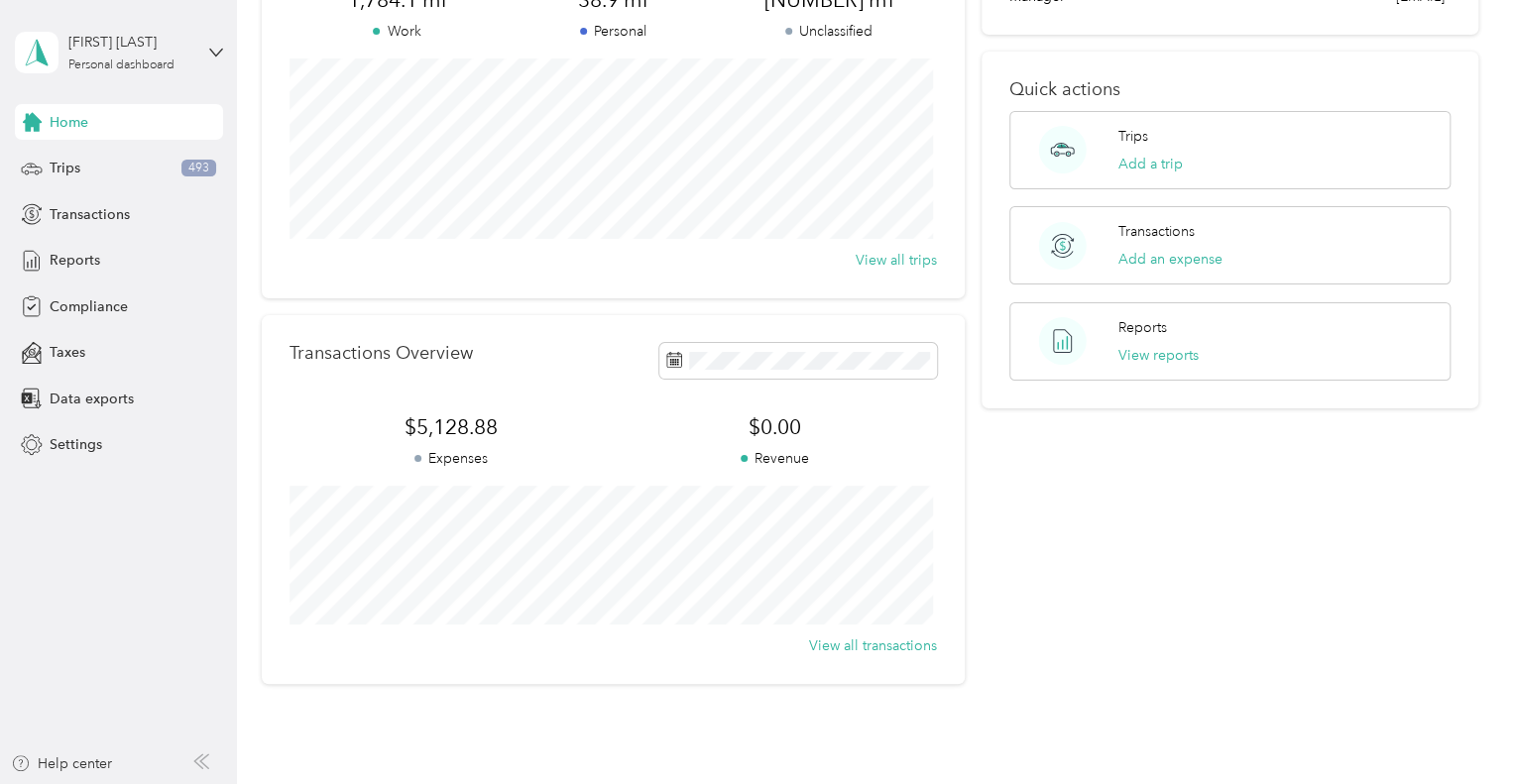 click on "Your Team View Team Team [EMAIL] Manager [EMAIL] Quick actions Trips Add a trip Transactions Add an expense Reports View reports" at bounding box center (1229, 286) 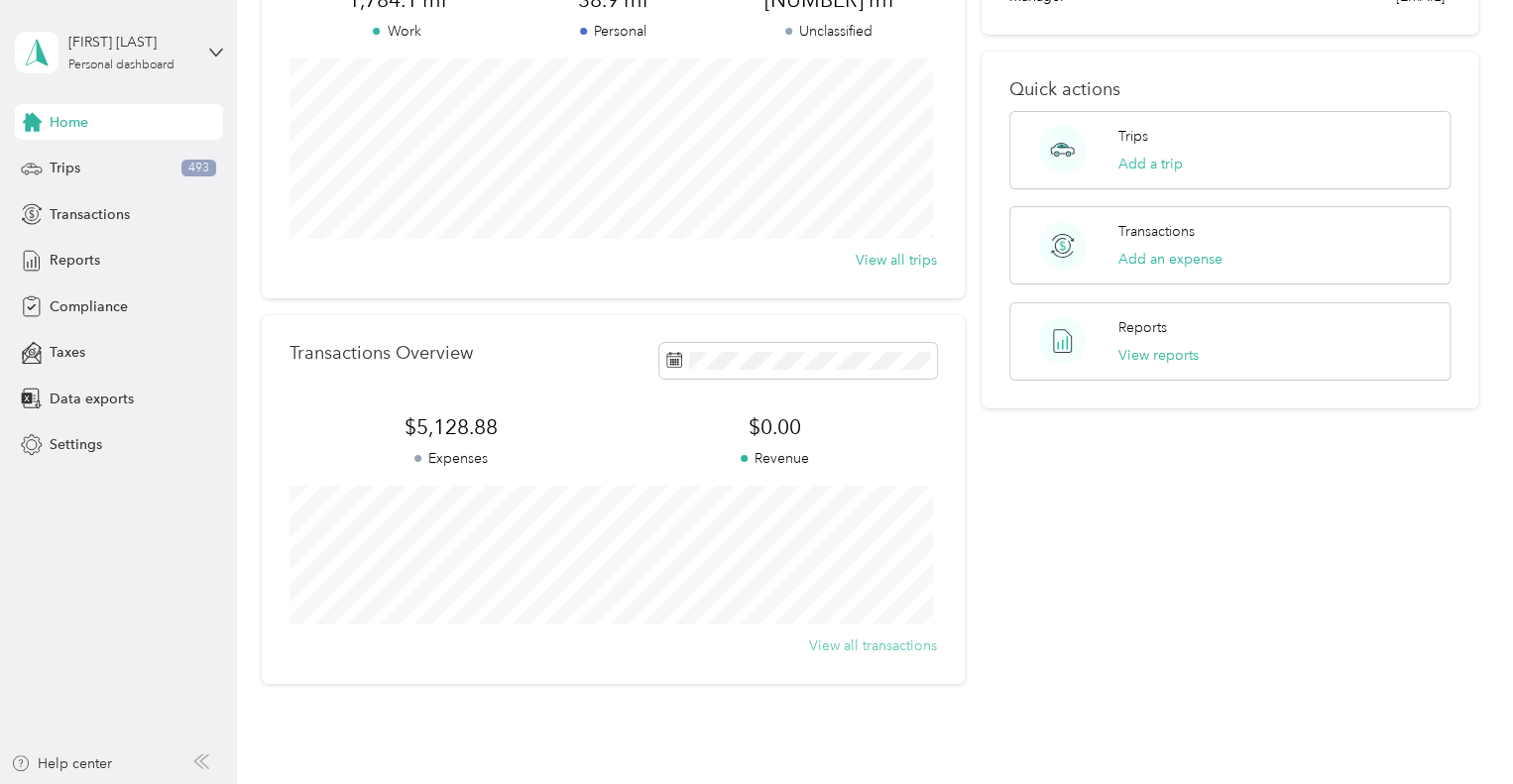 click on "View all transactions" at bounding box center [873, 645] 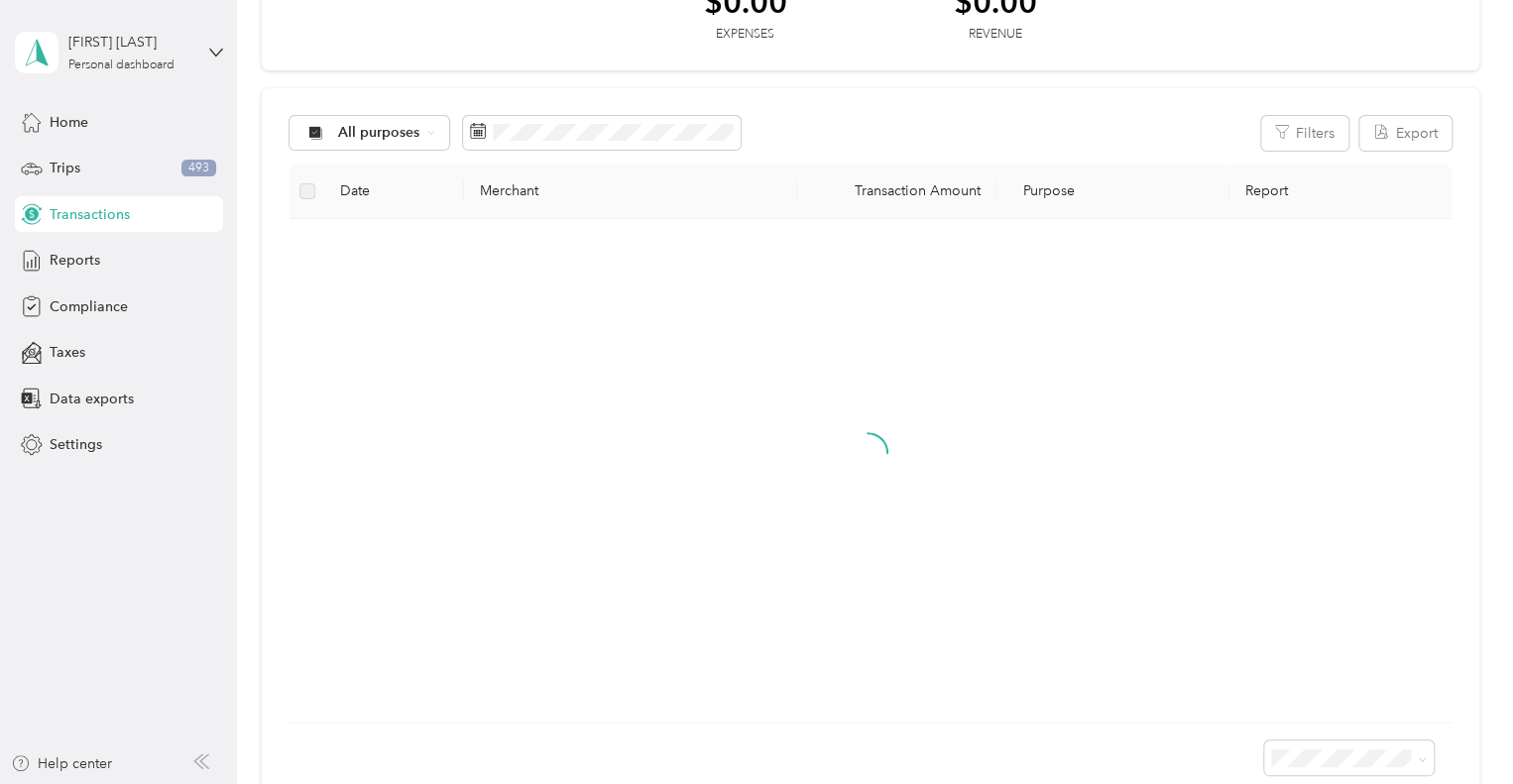 scroll, scrollTop: 198, scrollLeft: 0, axis: vertical 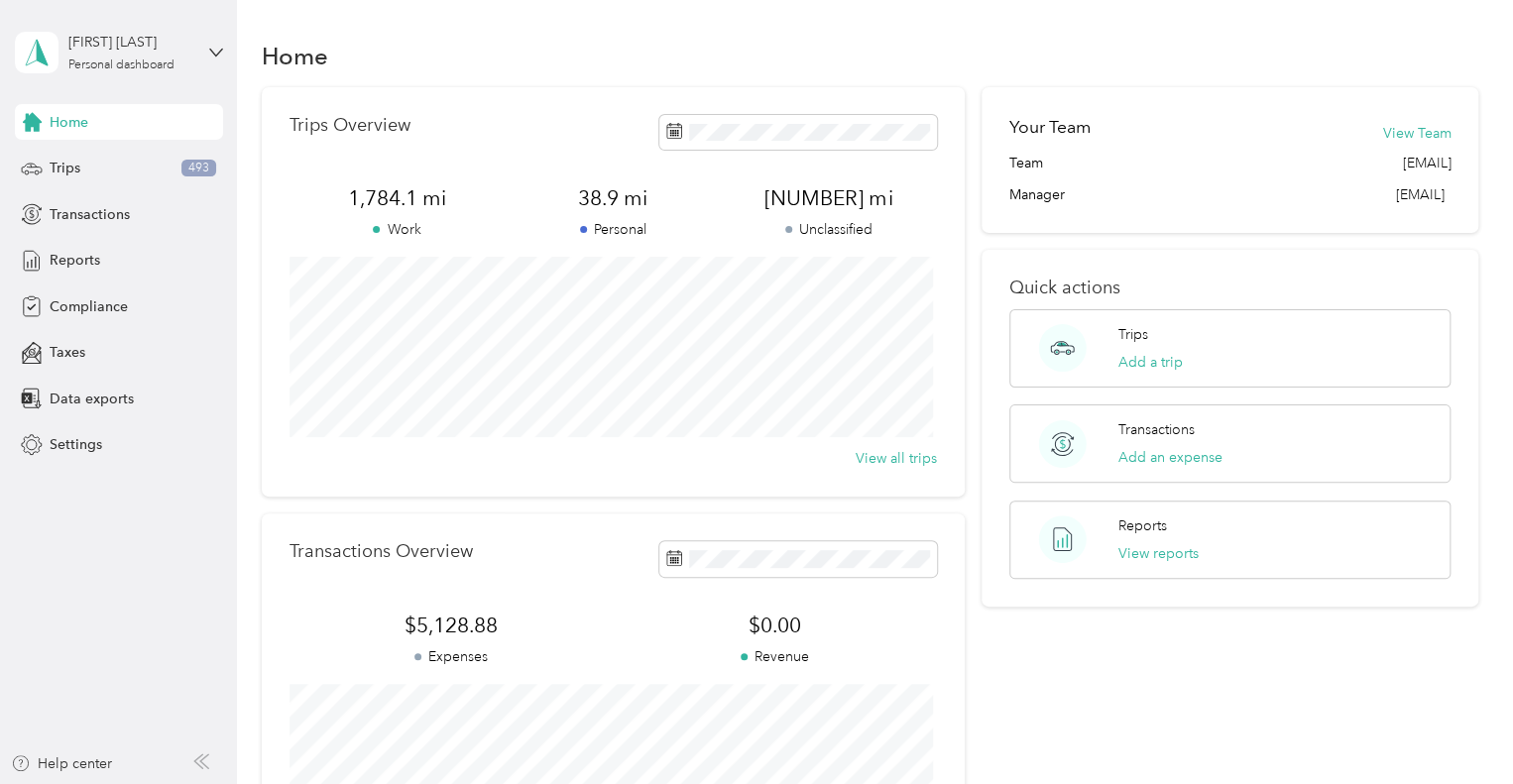 click on "Home Trips Overview 1,784.1   mi Work 38.9   mi Personal 1,956   mi Unclassified View all trips Transactions Overview $5,128.88 Expenses $0.00 Revenue View all transactions Your Team View Team Team [EMAIL] Manager [EMAIL] Quick actions Trips Add a trip Transactions Add an expense Reports View reports" at bounding box center [871, 458] 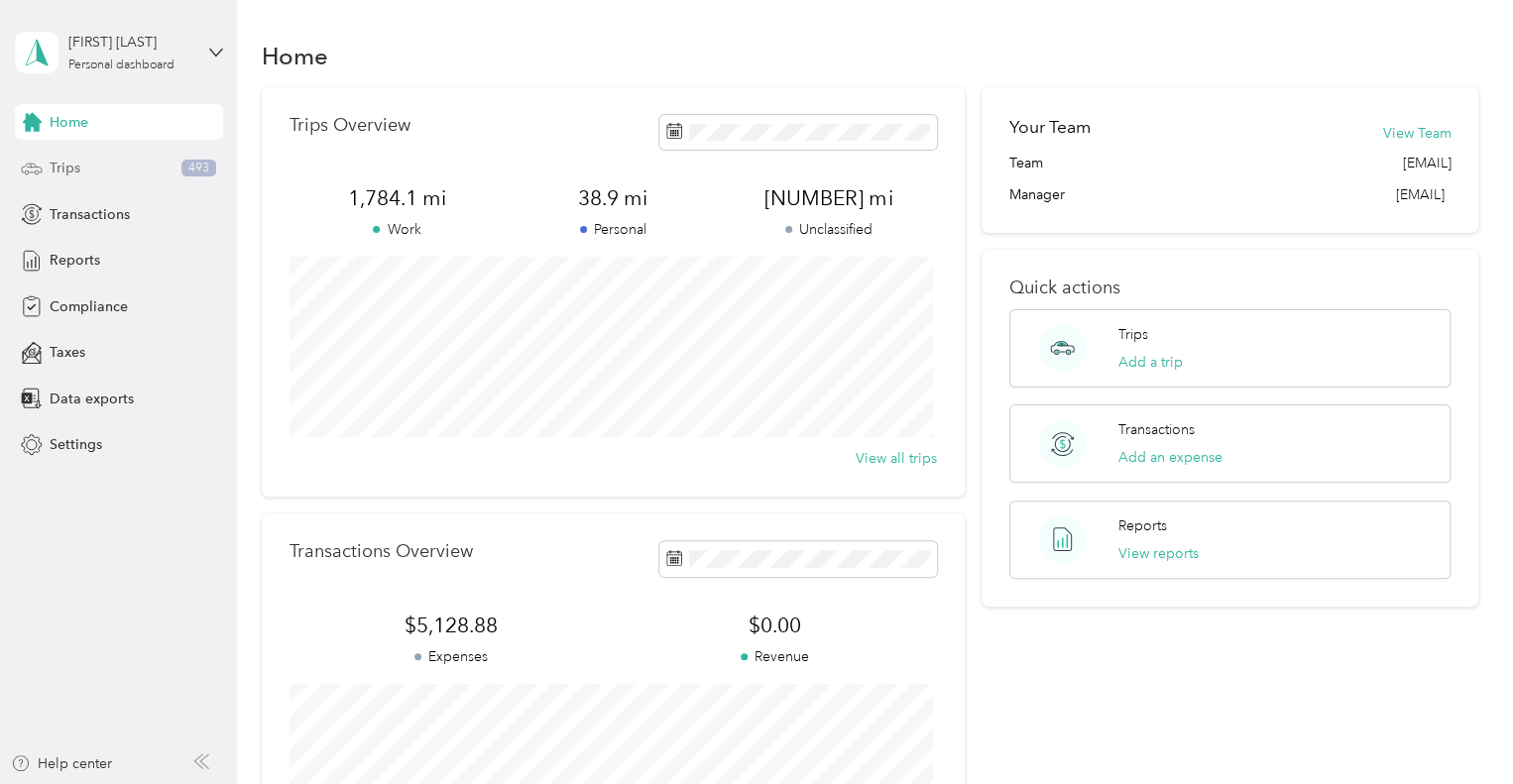click on "Trips [NUMBER]" at bounding box center (119, 168) 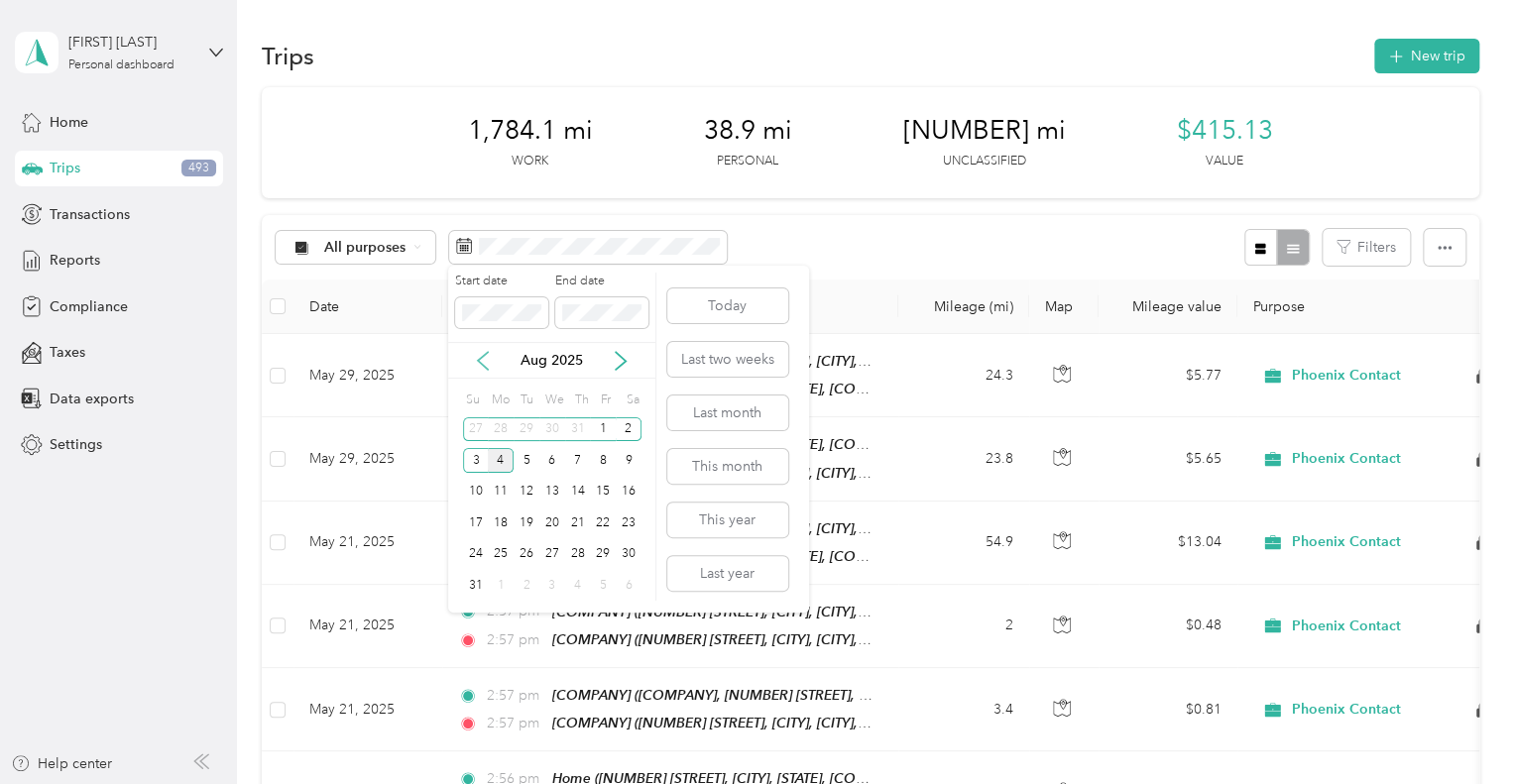 click 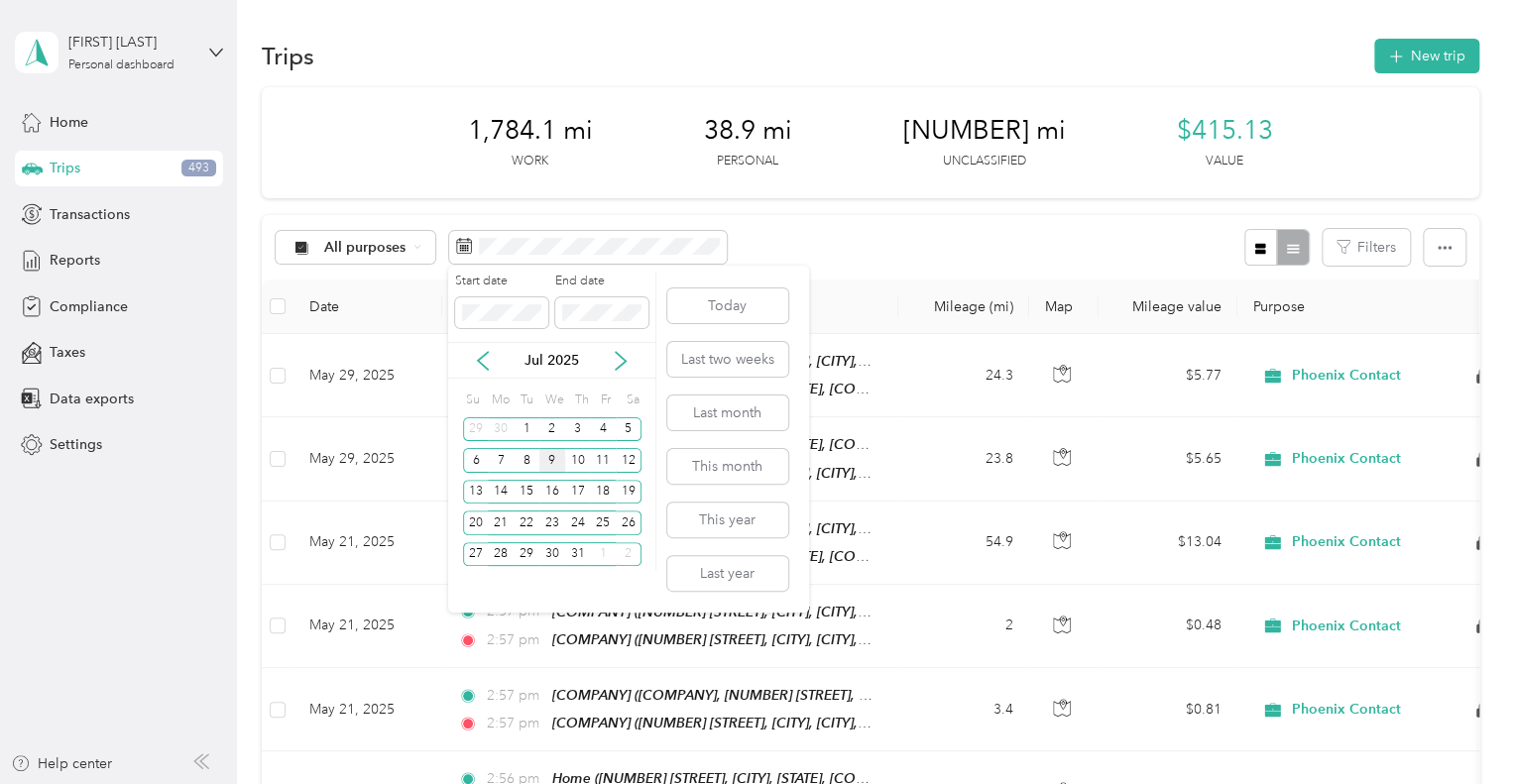 click on "9" at bounding box center (552, 460) 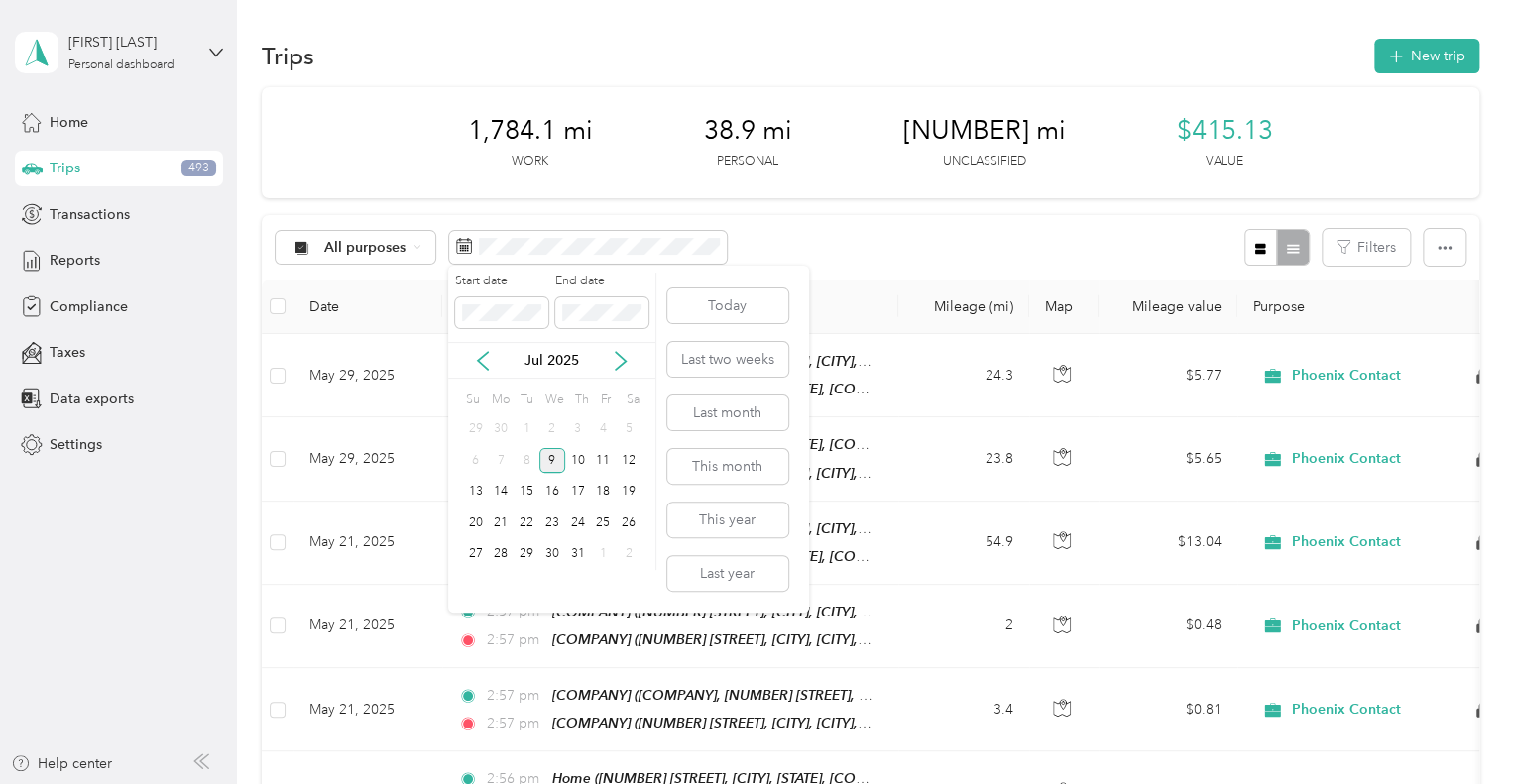click on "9" at bounding box center (552, 460) 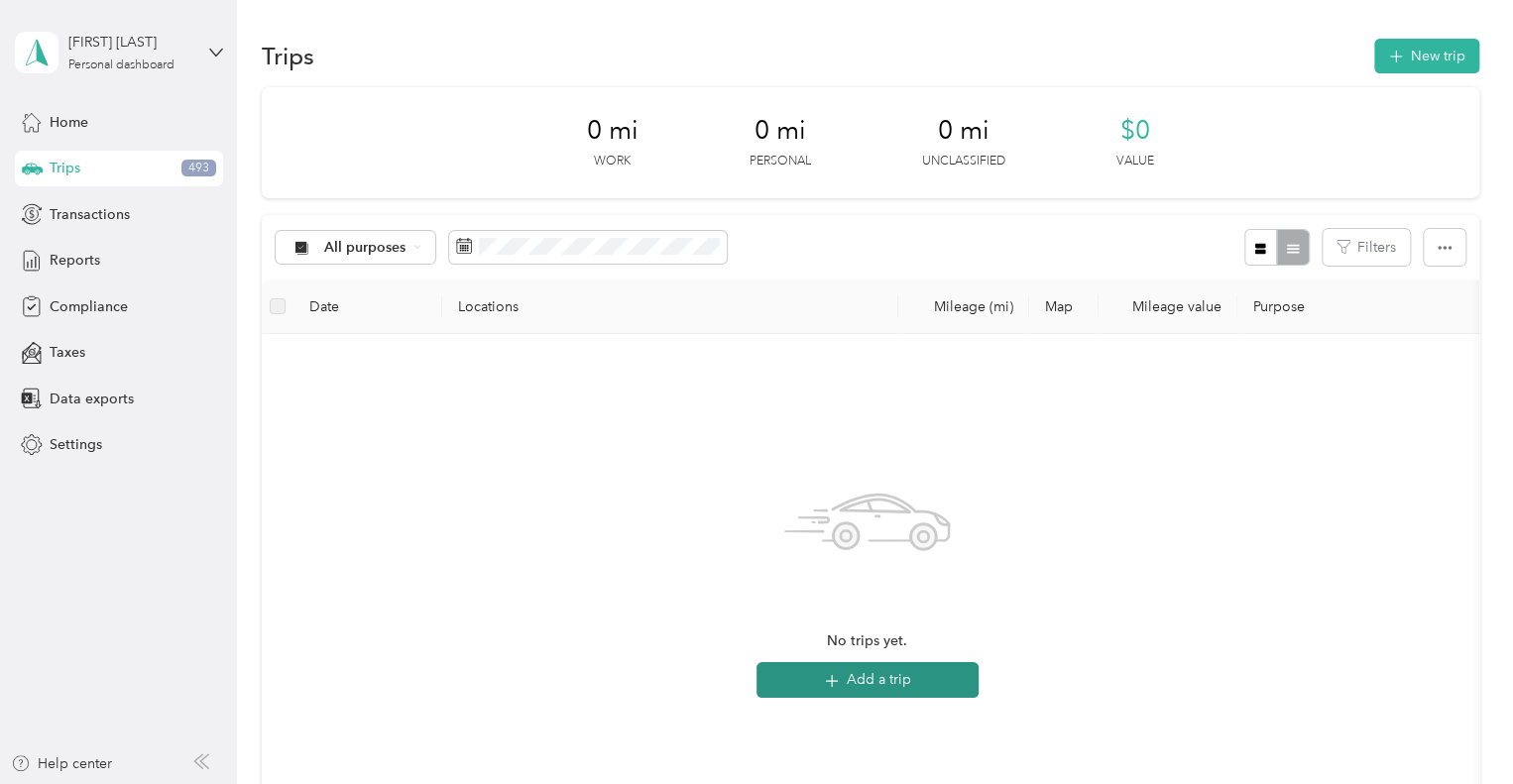click on "Add a trip" at bounding box center (868, 680) 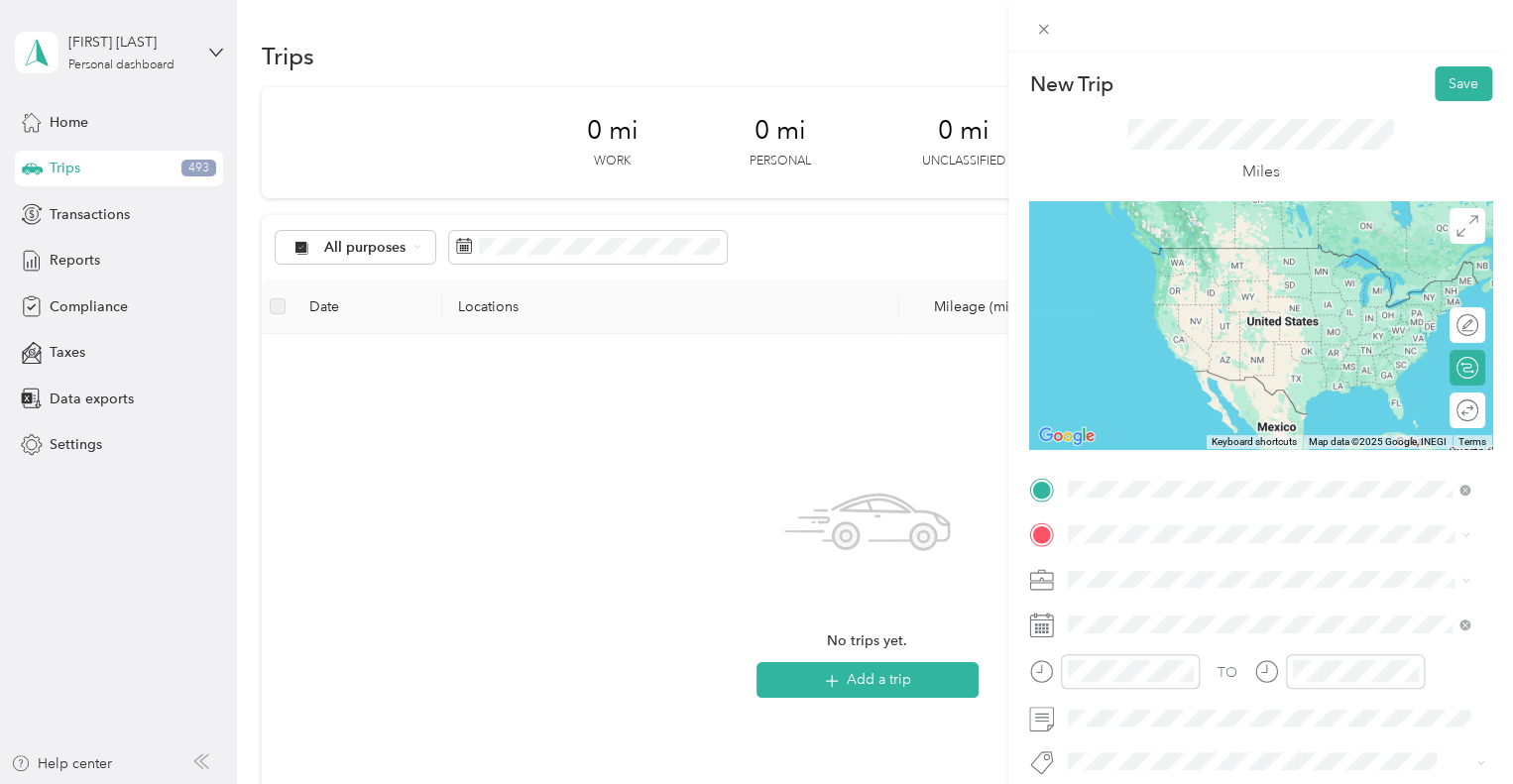 click on "[NUMBER] [STREET], [CITY], [STATE], [COUNTRY] , [POSTAL_CODE], [CITY], [STATE]" at bounding box center (1263, 287) 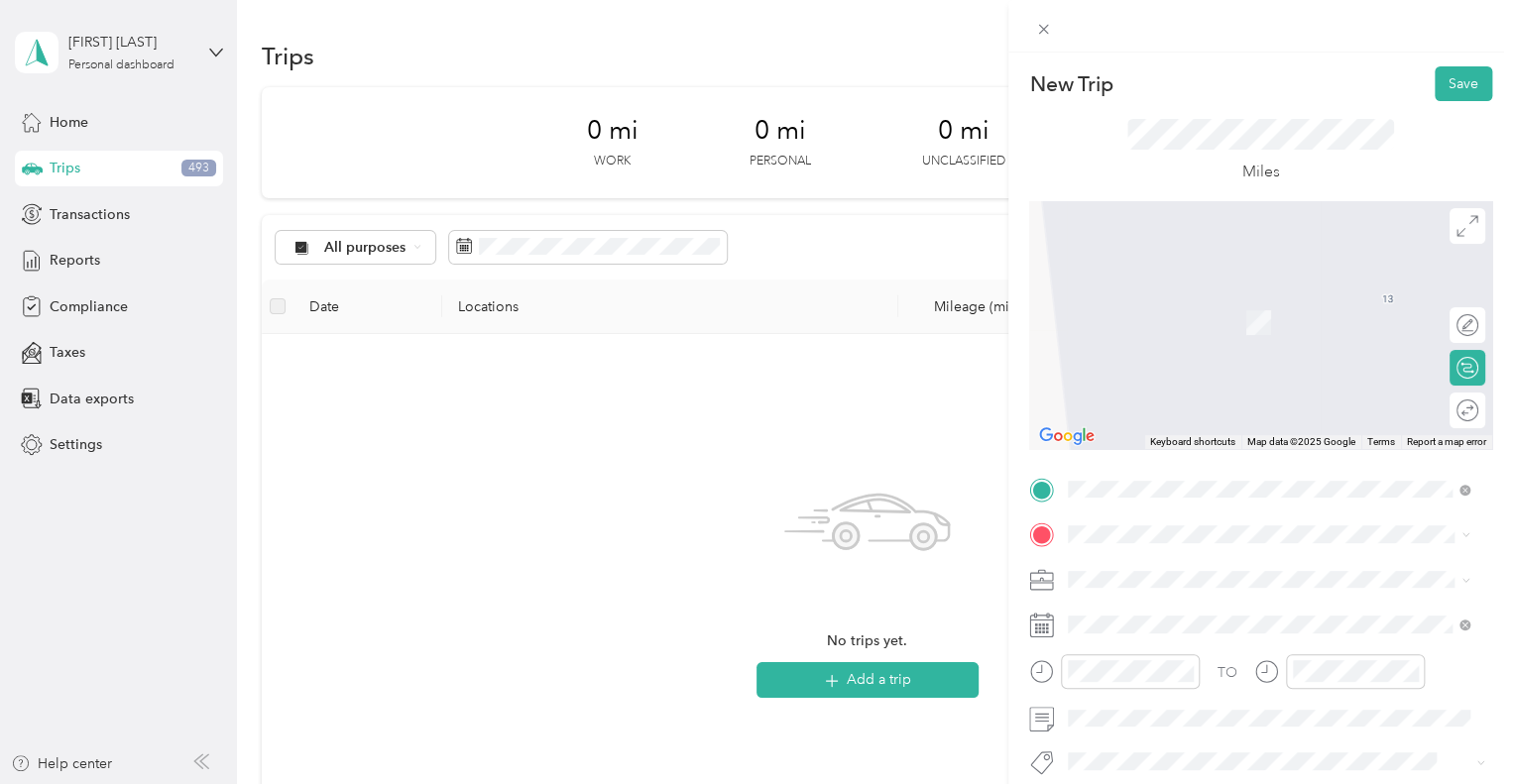 click on "[COMPANY] [COMPANY], [NUMBER] [STREET], [CITY], [STATE]  [POSTAL_CODE], [COUNTRY] , [POSTAL_CODE], [CITY], [STATE]" at bounding box center [1284, 643] 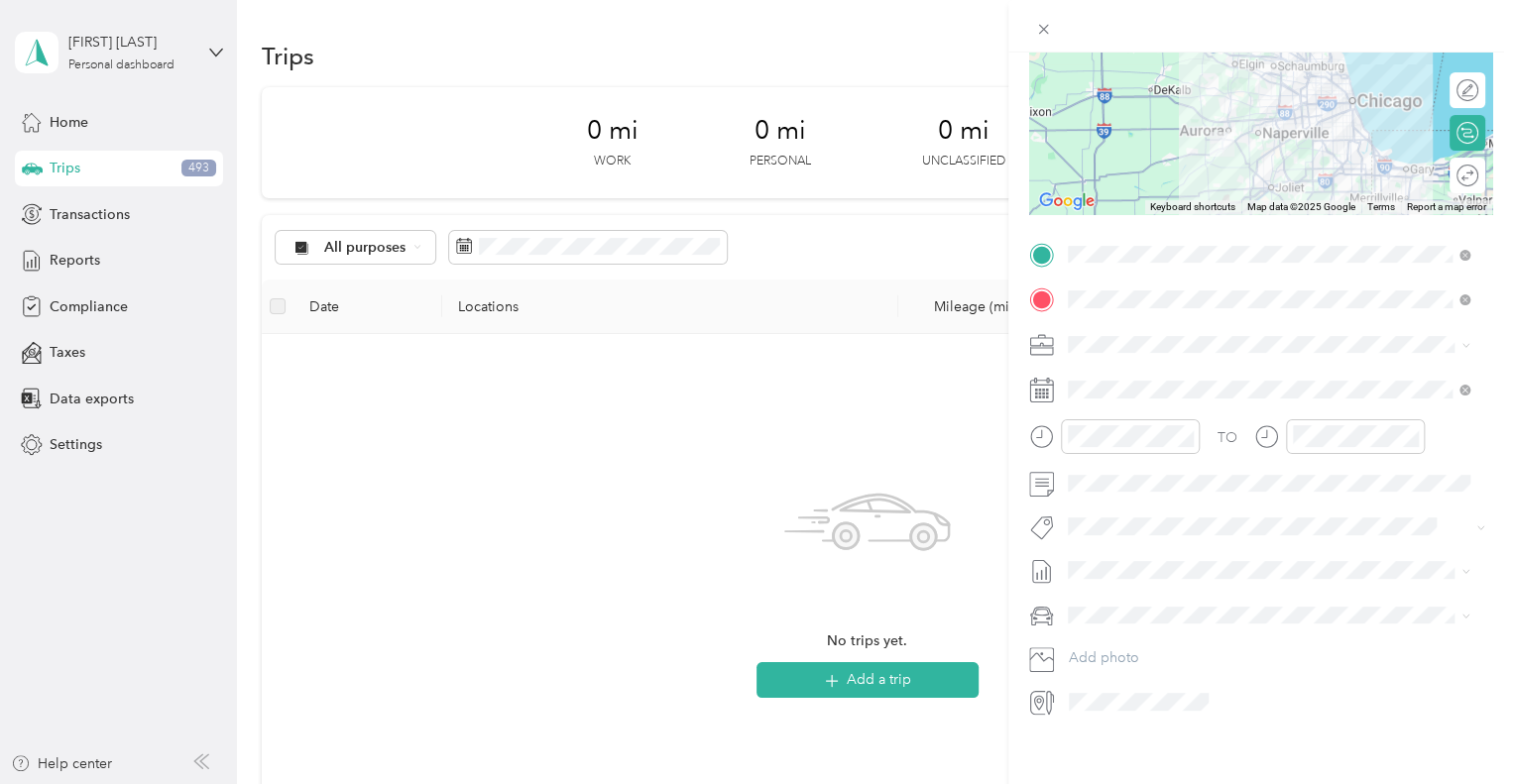 scroll, scrollTop: 255, scrollLeft: 0, axis: vertical 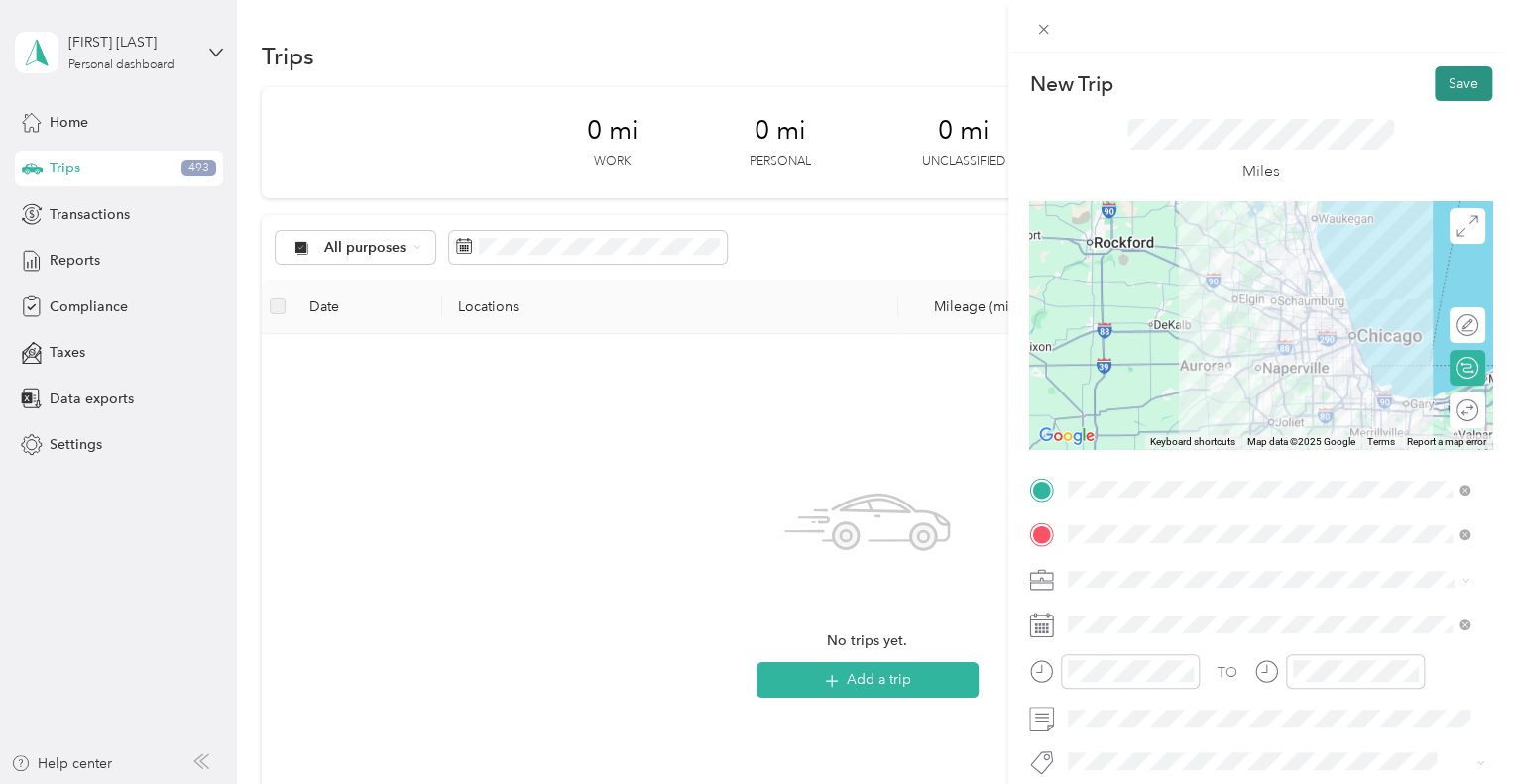 click on "Save" at bounding box center [1463, 83] 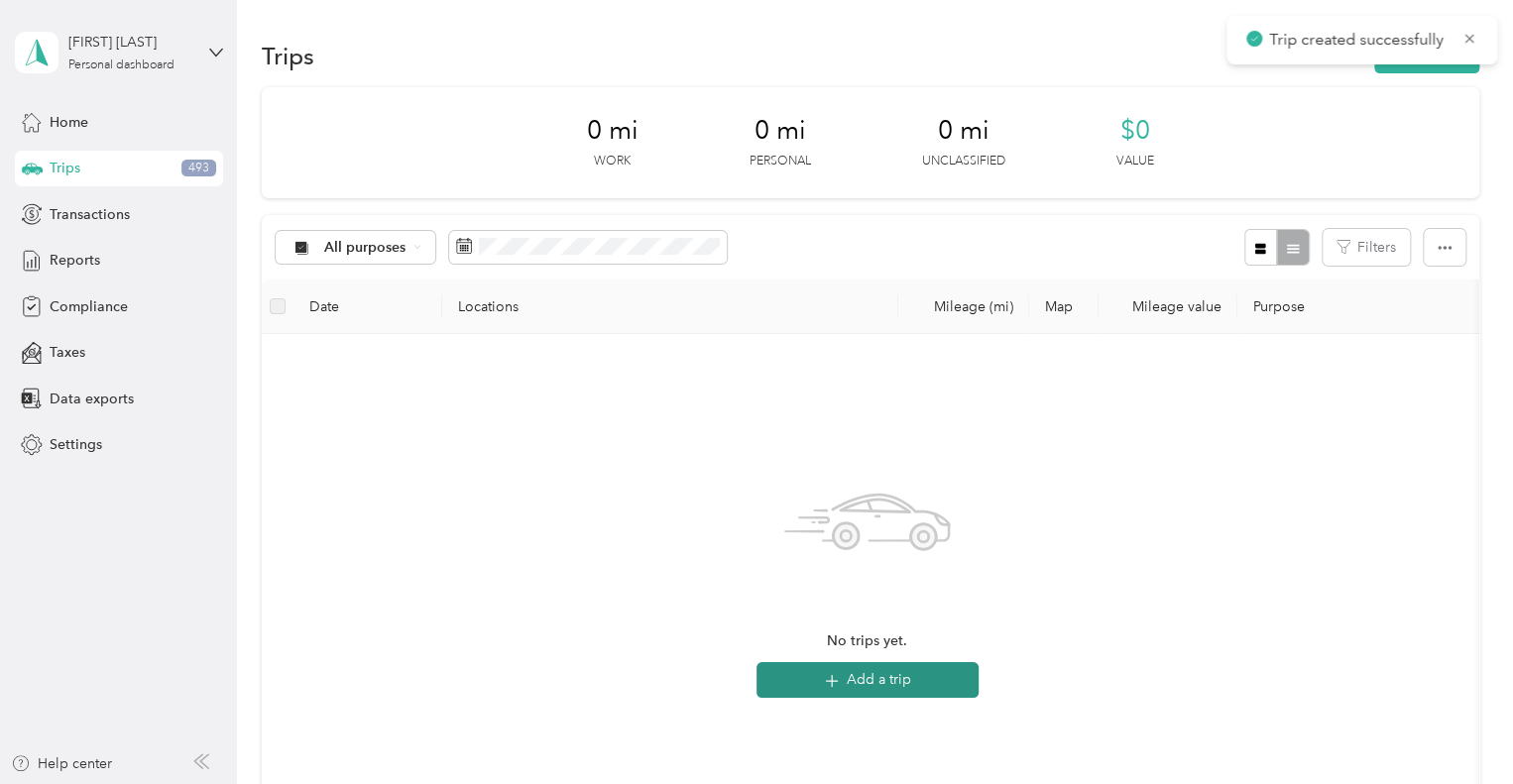 click on "Add a trip" at bounding box center (868, 680) 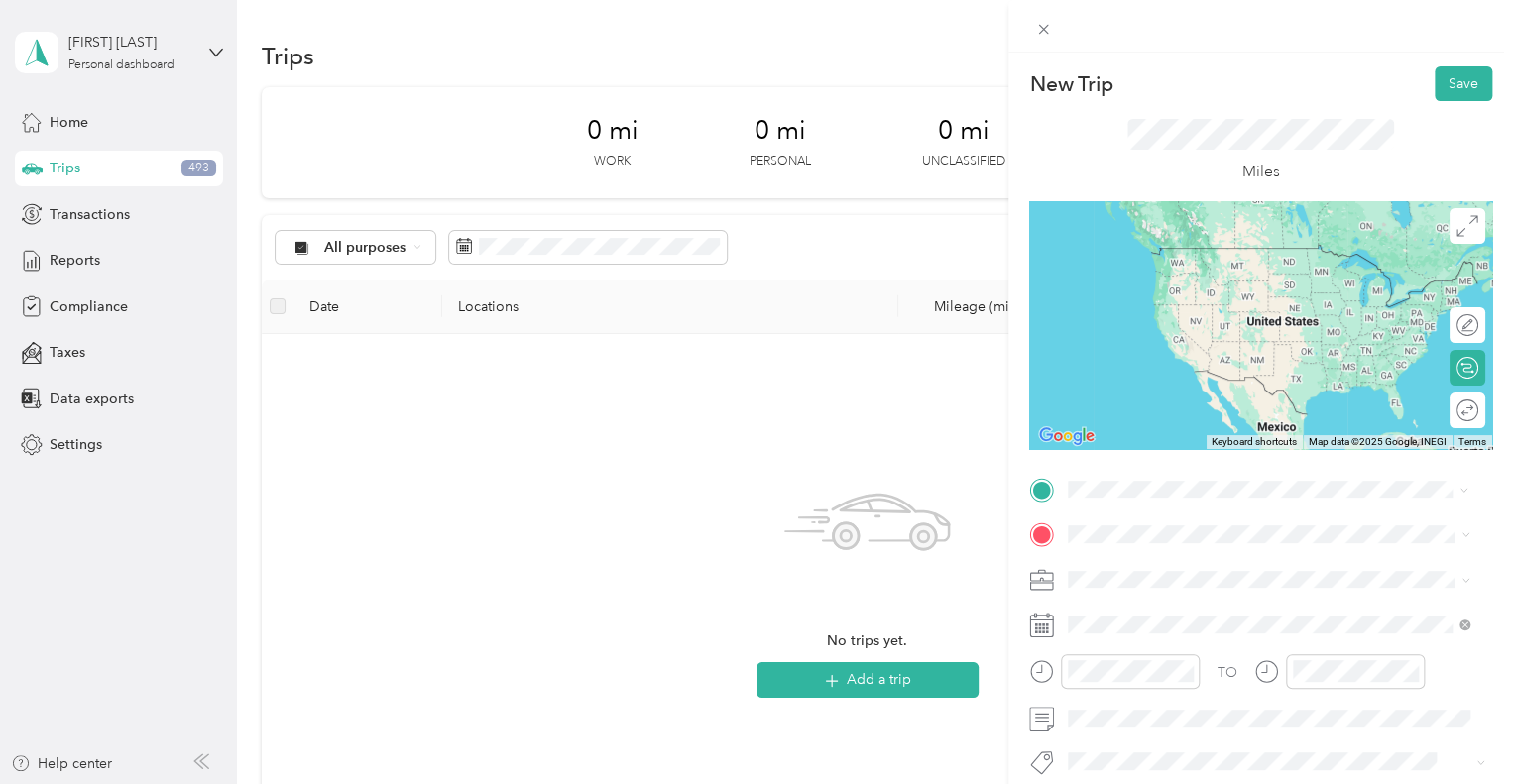 drag, startPoint x: 1170, startPoint y: 280, endPoint x: 1161, endPoint y: 319, distance: 40.024992 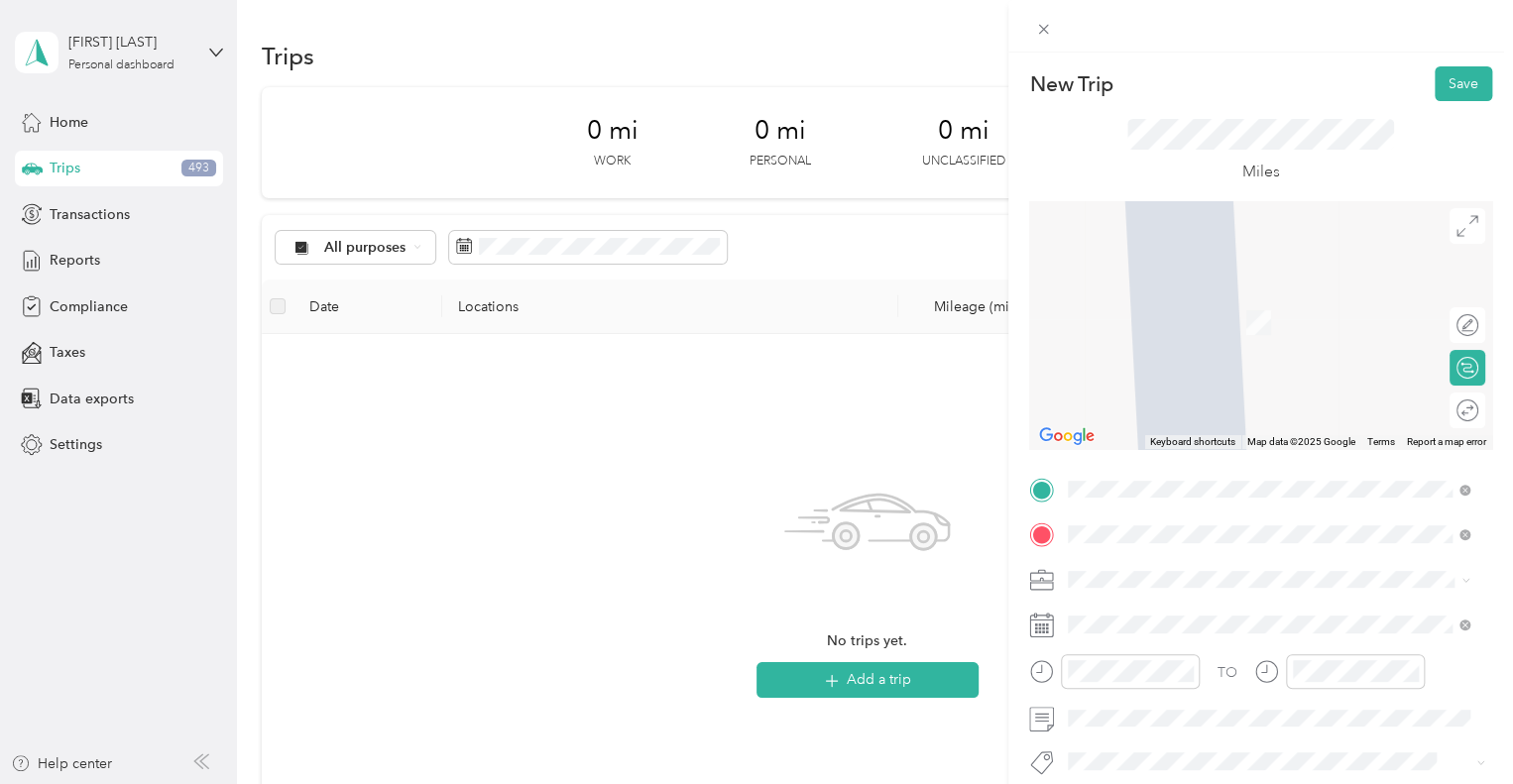click on "Home [NUMBER] [STREET], [CITY], [STATE], [COUNTRY] , [POSTAL_CODE], [CITY], [STATE]" at bounding box center [1284, 322] 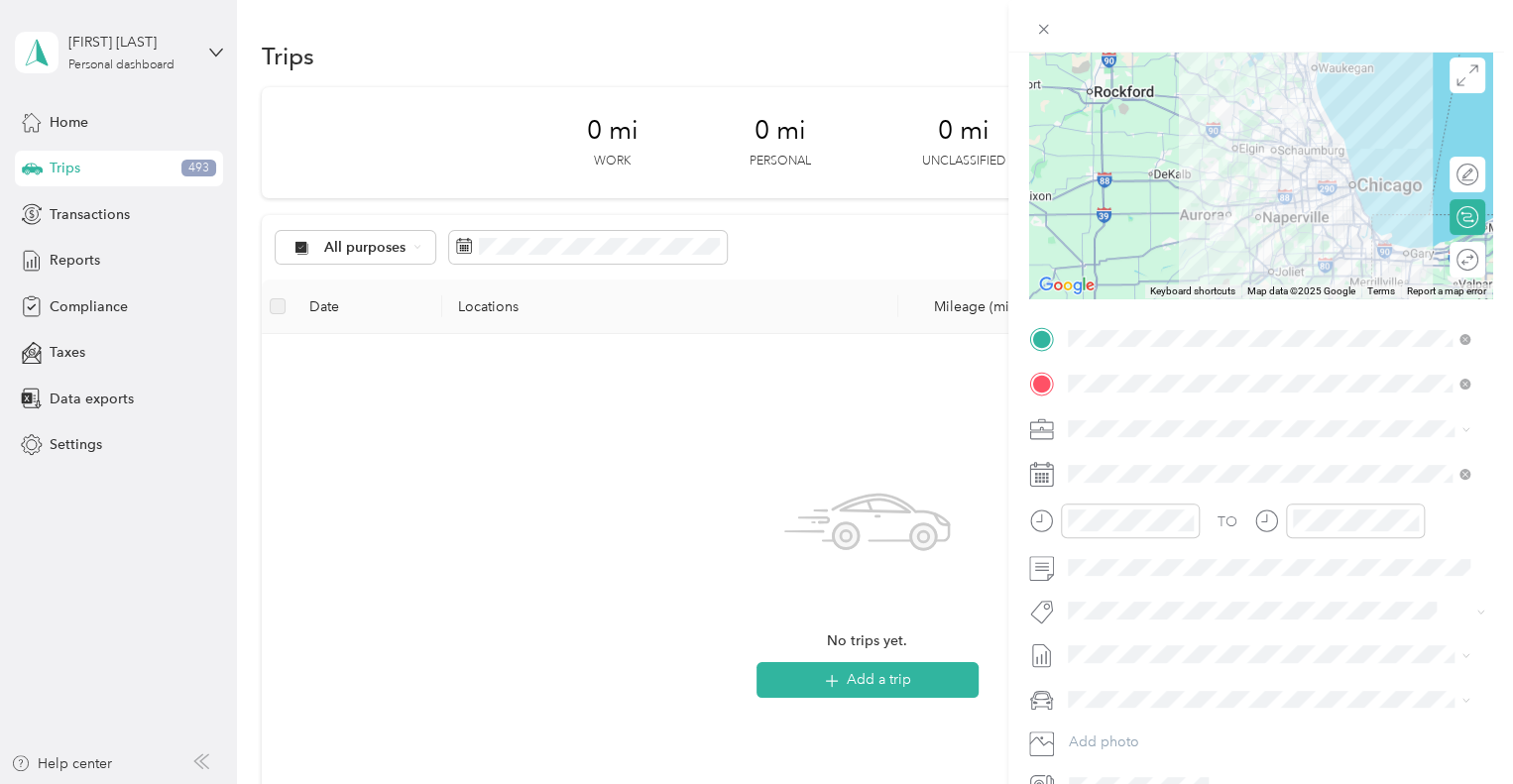 scroll, scrollTop: 198, scrollLeft: 0, axis: vertical 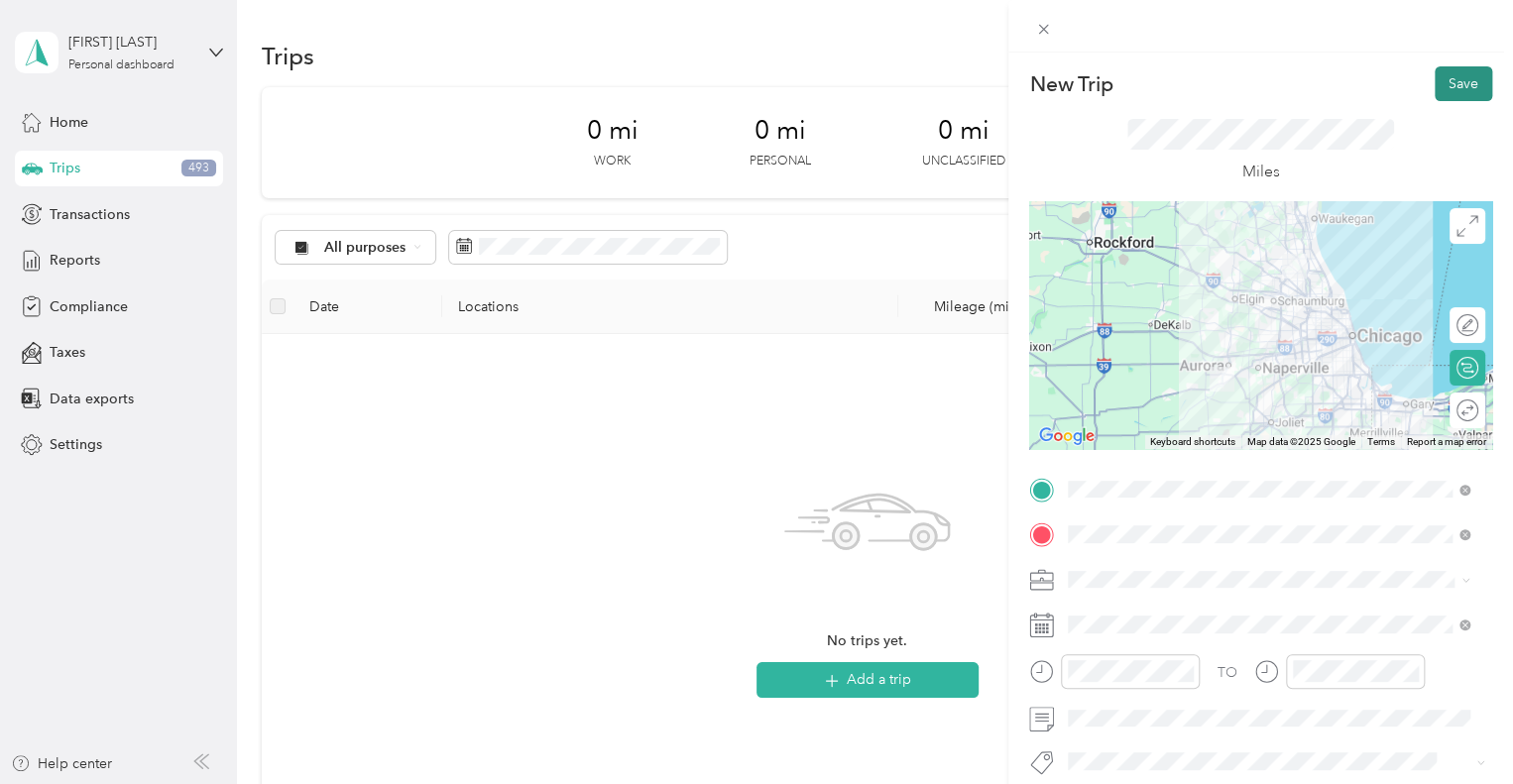 click on "Save" at bounding box center (1463, 83) 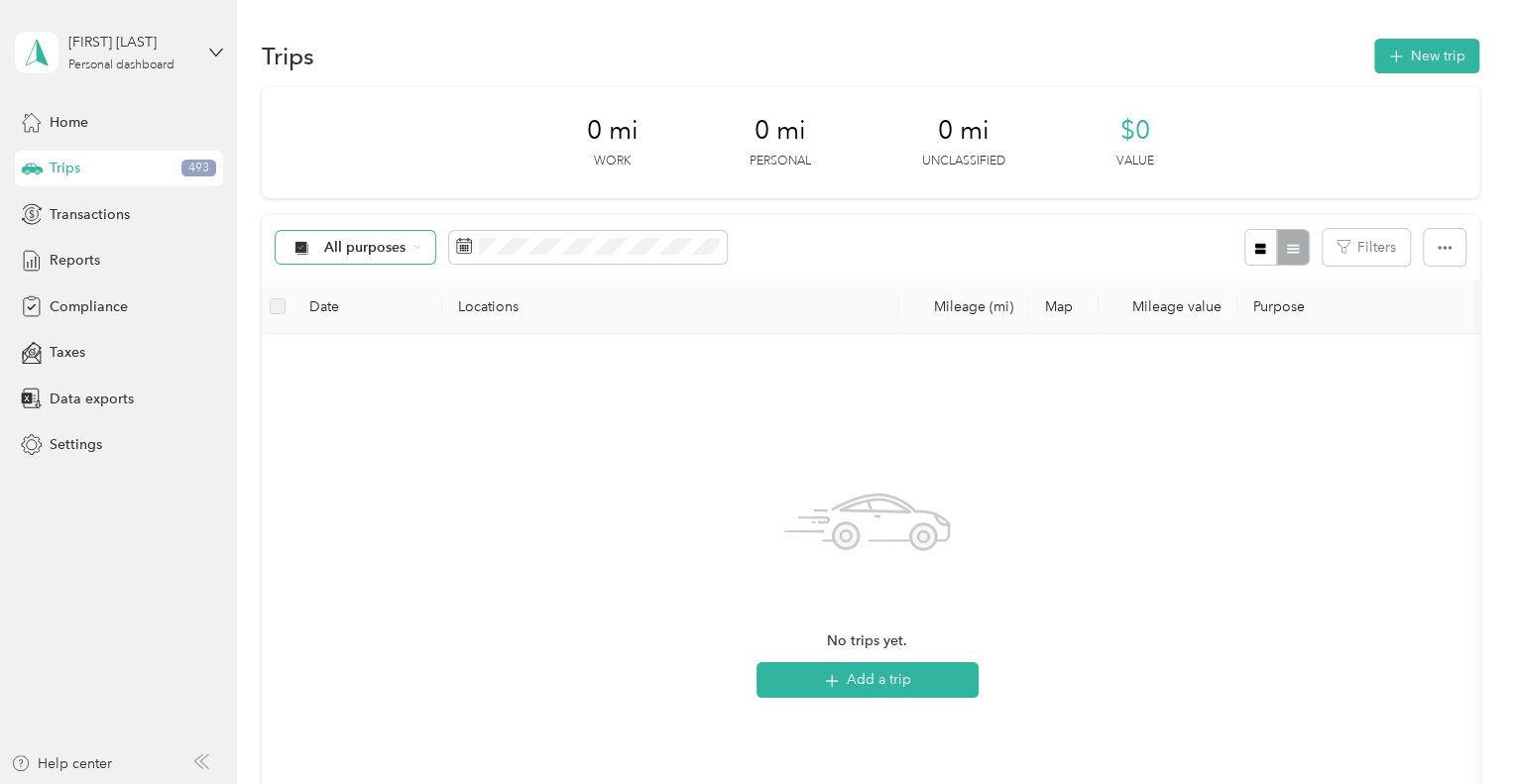 click on "All purposes" at bounding box center (356, 248) 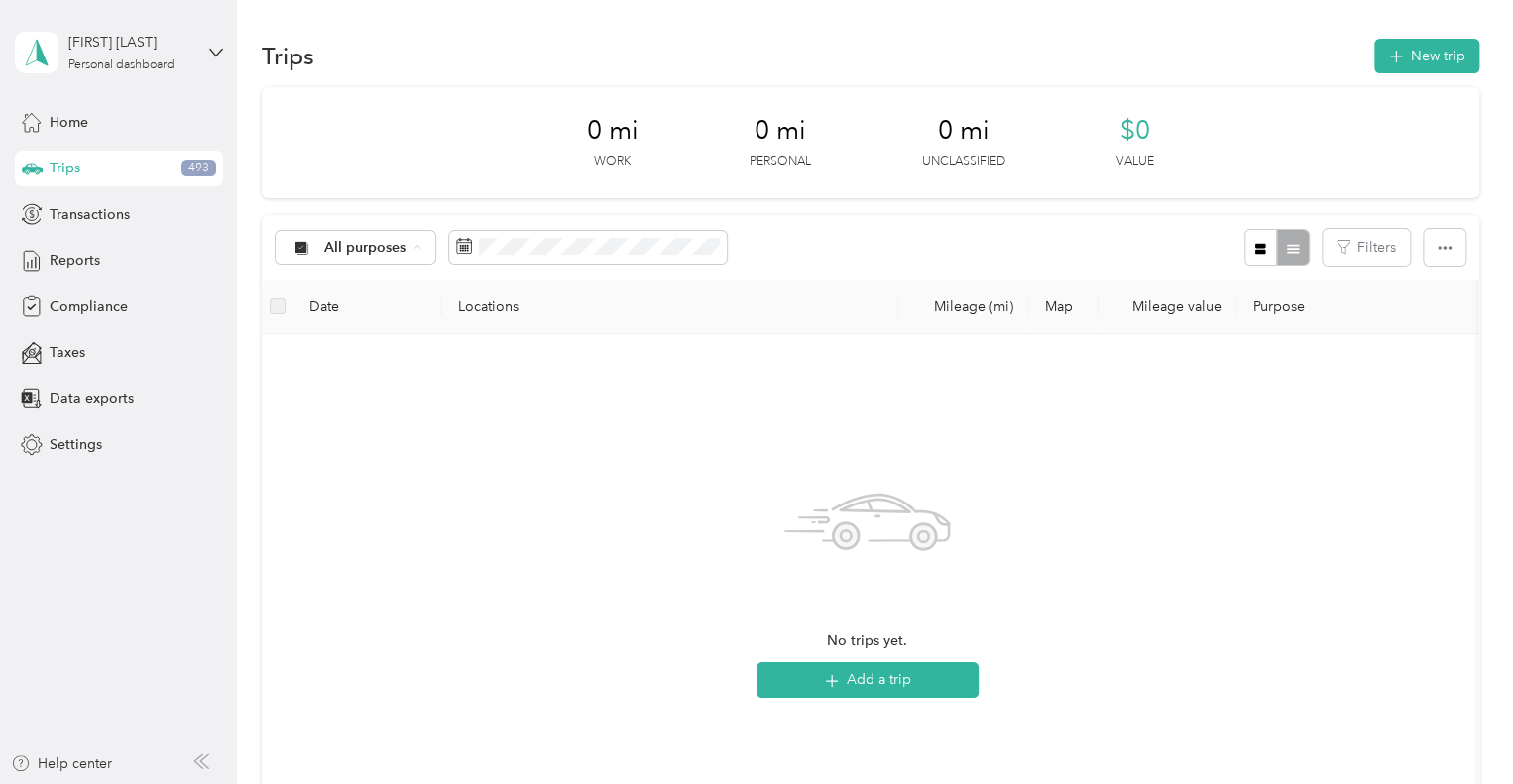 click on "All purposes Unclassified Phoenix Contact Personal" at bounding box center (362, 335) 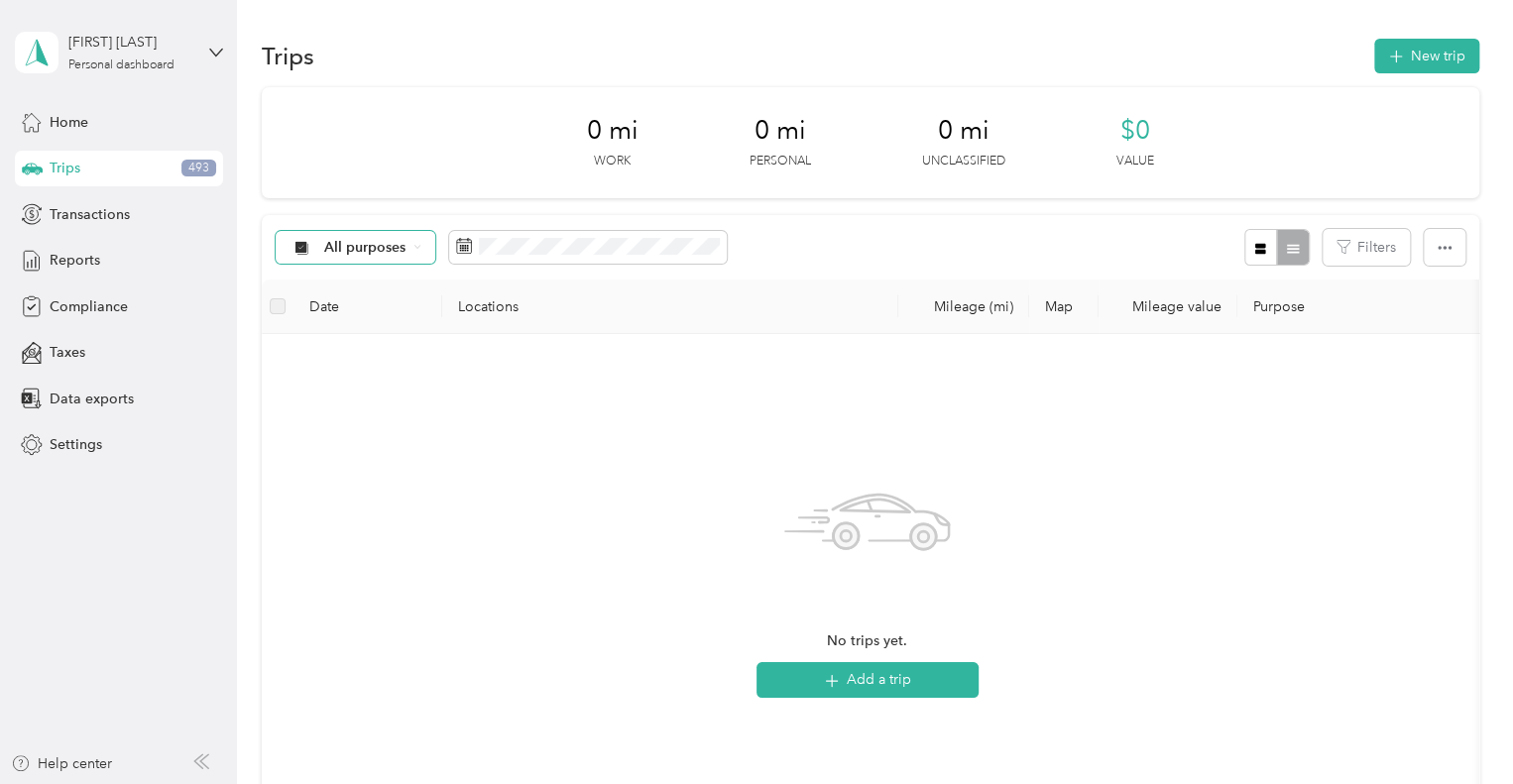click on "All purposes" at bounding box center [365, 248] 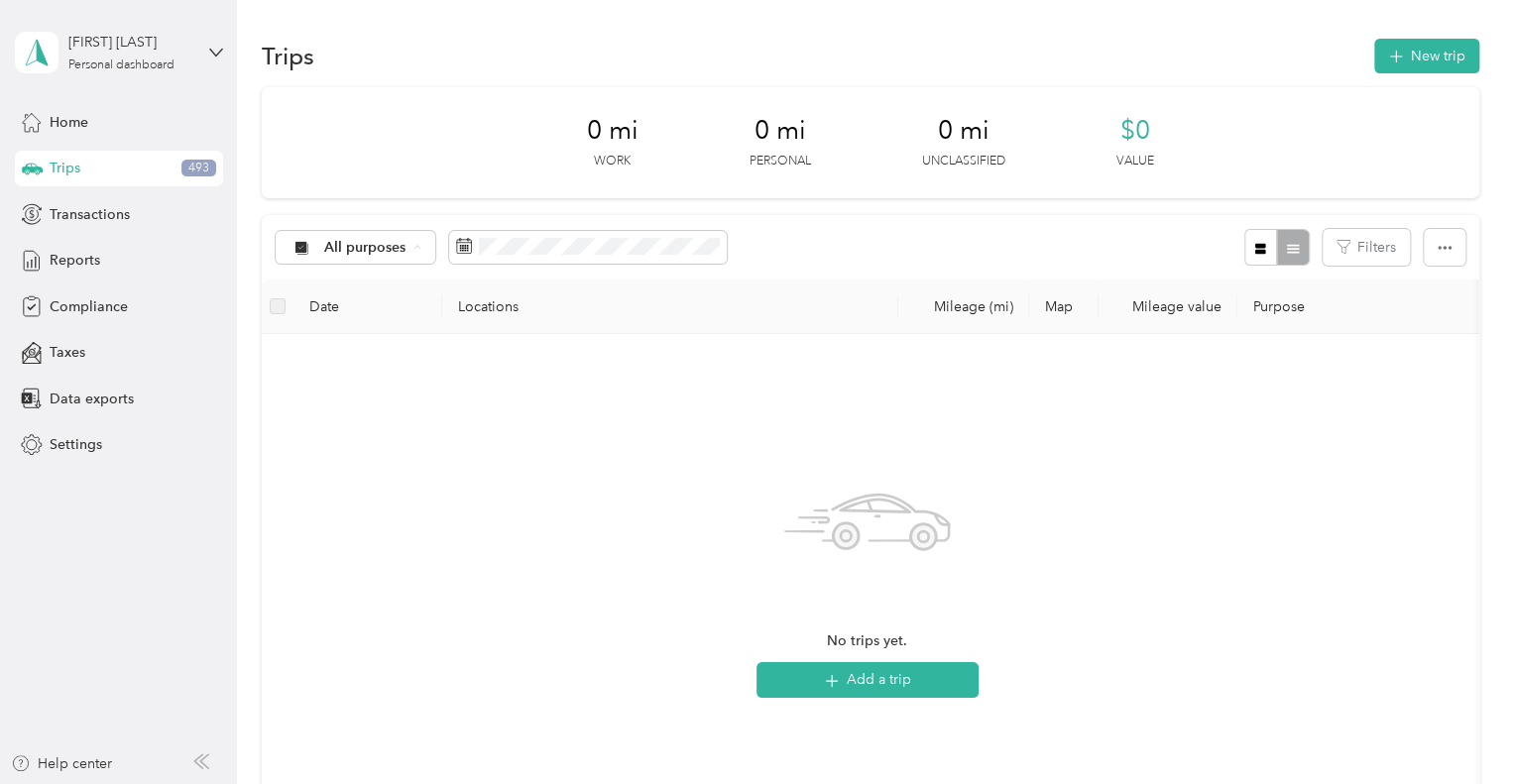 click on "Phoenix Contact" at bounding box center (379, 352) 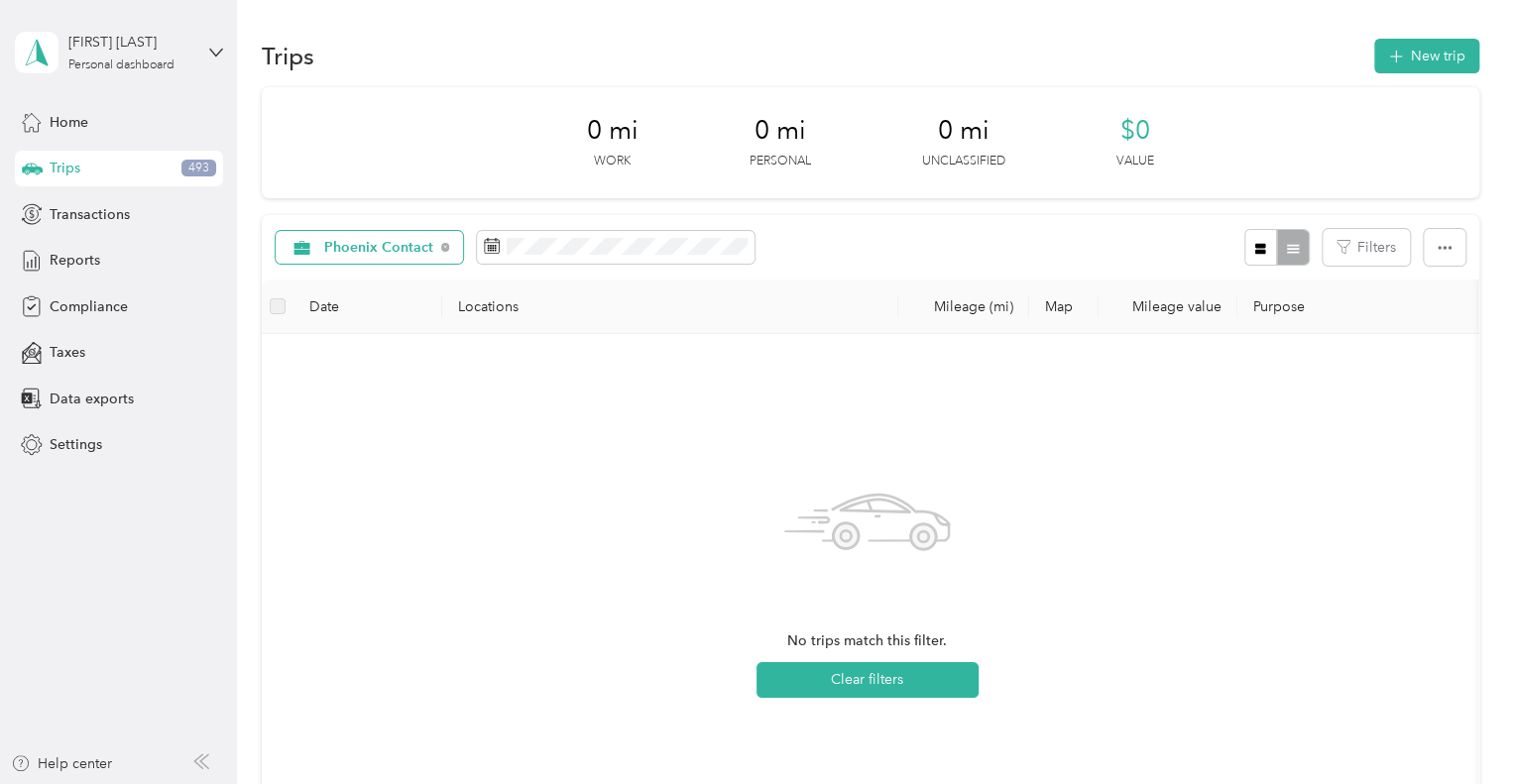 click on "Phoenix Contact" at bounding box center (379, 248) 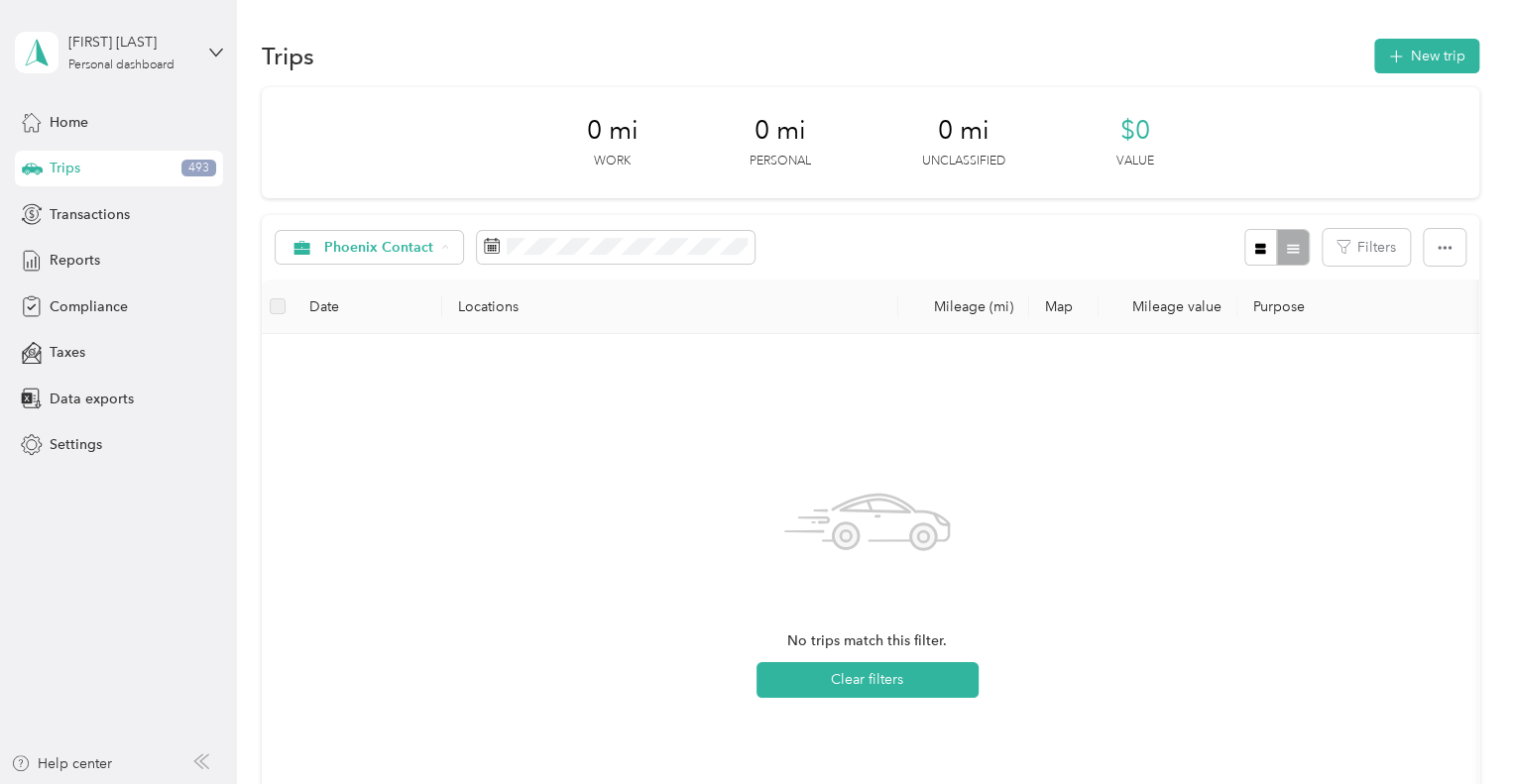 click on "All purposes Unclassified Phoenix Contact Personal" at bounding box center [374, 335] 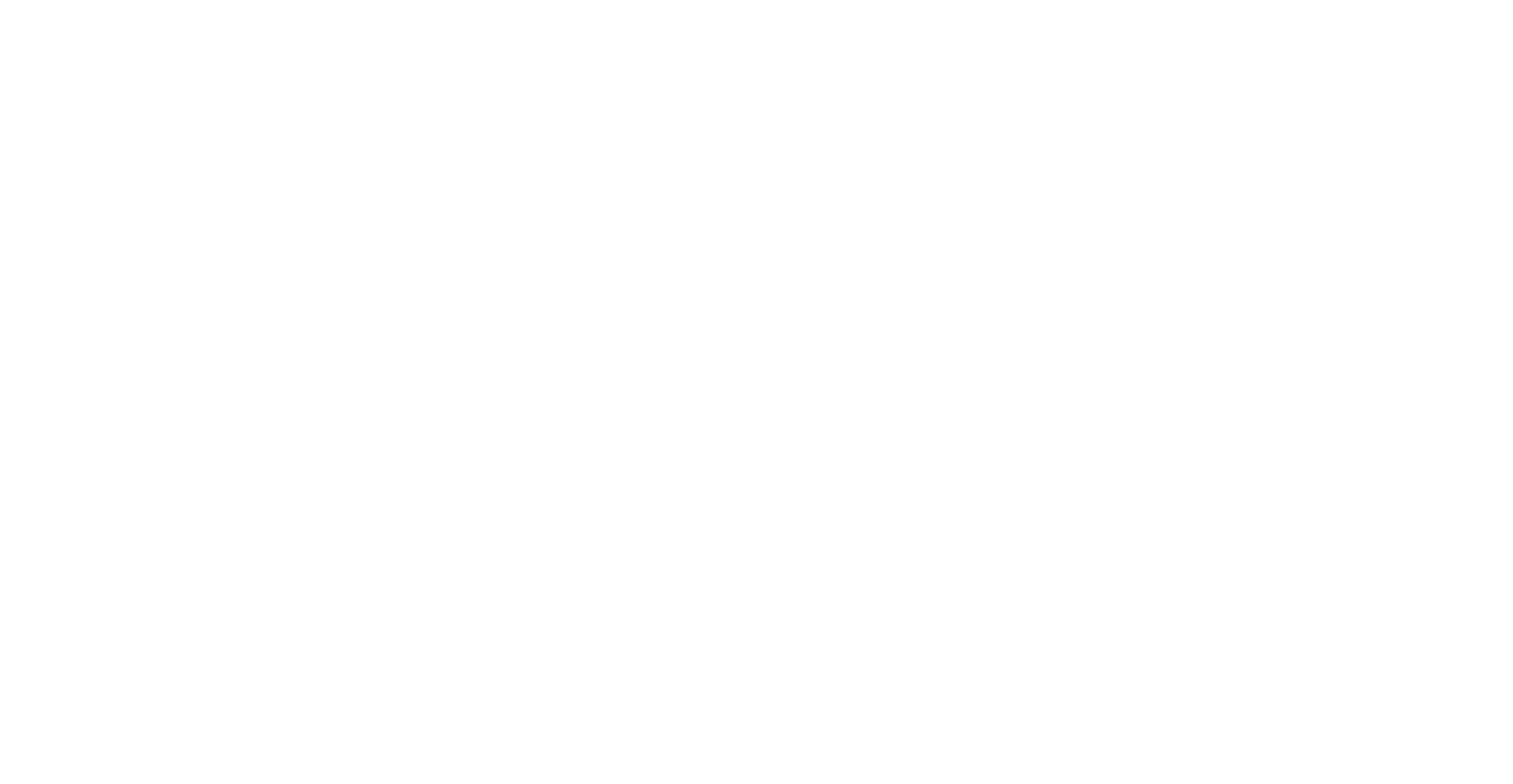 scroll, scrollTop: 0, scrollLeft: 0, axis: both 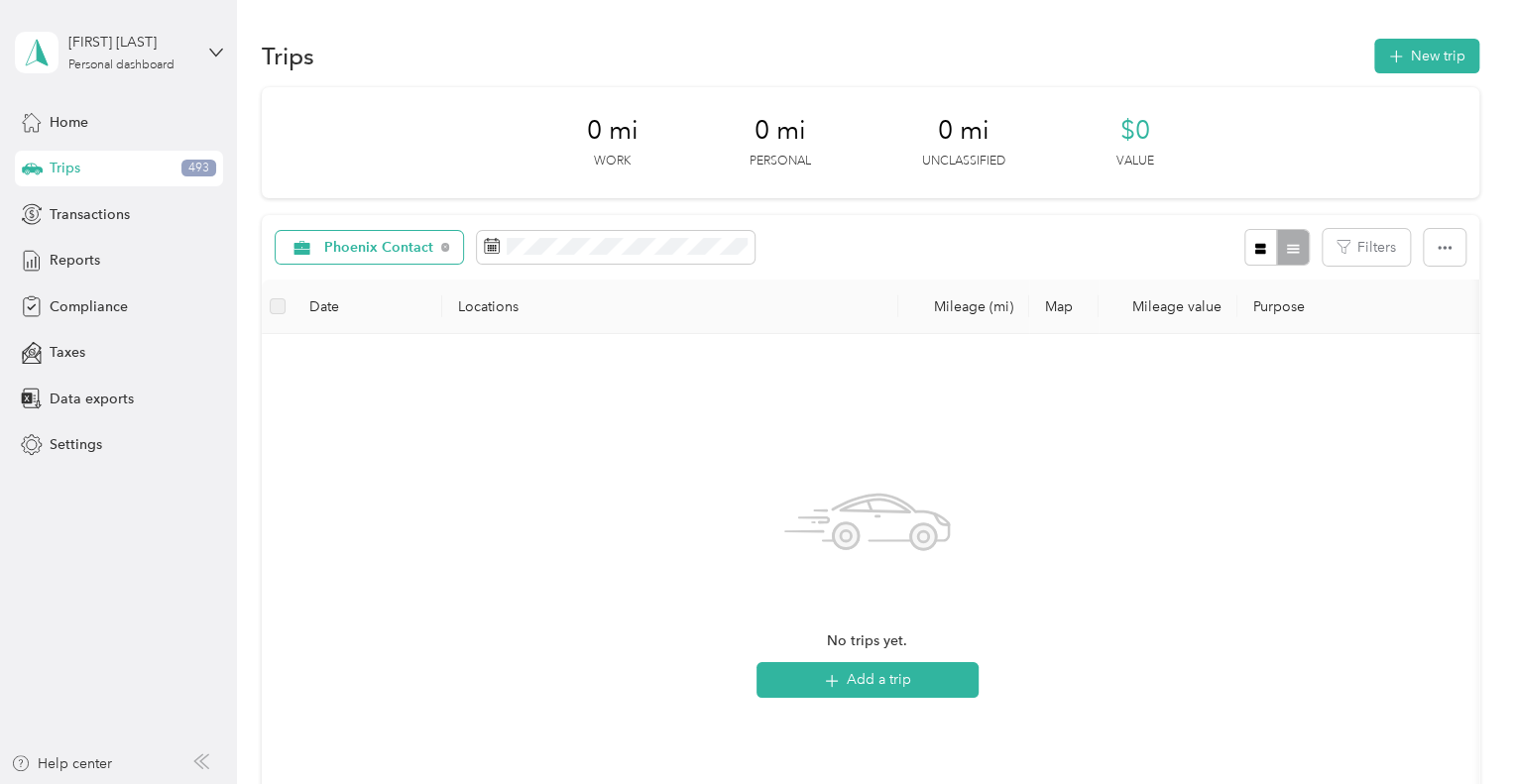 click on "Phoenix Contact" at bounding box center (379, 248) 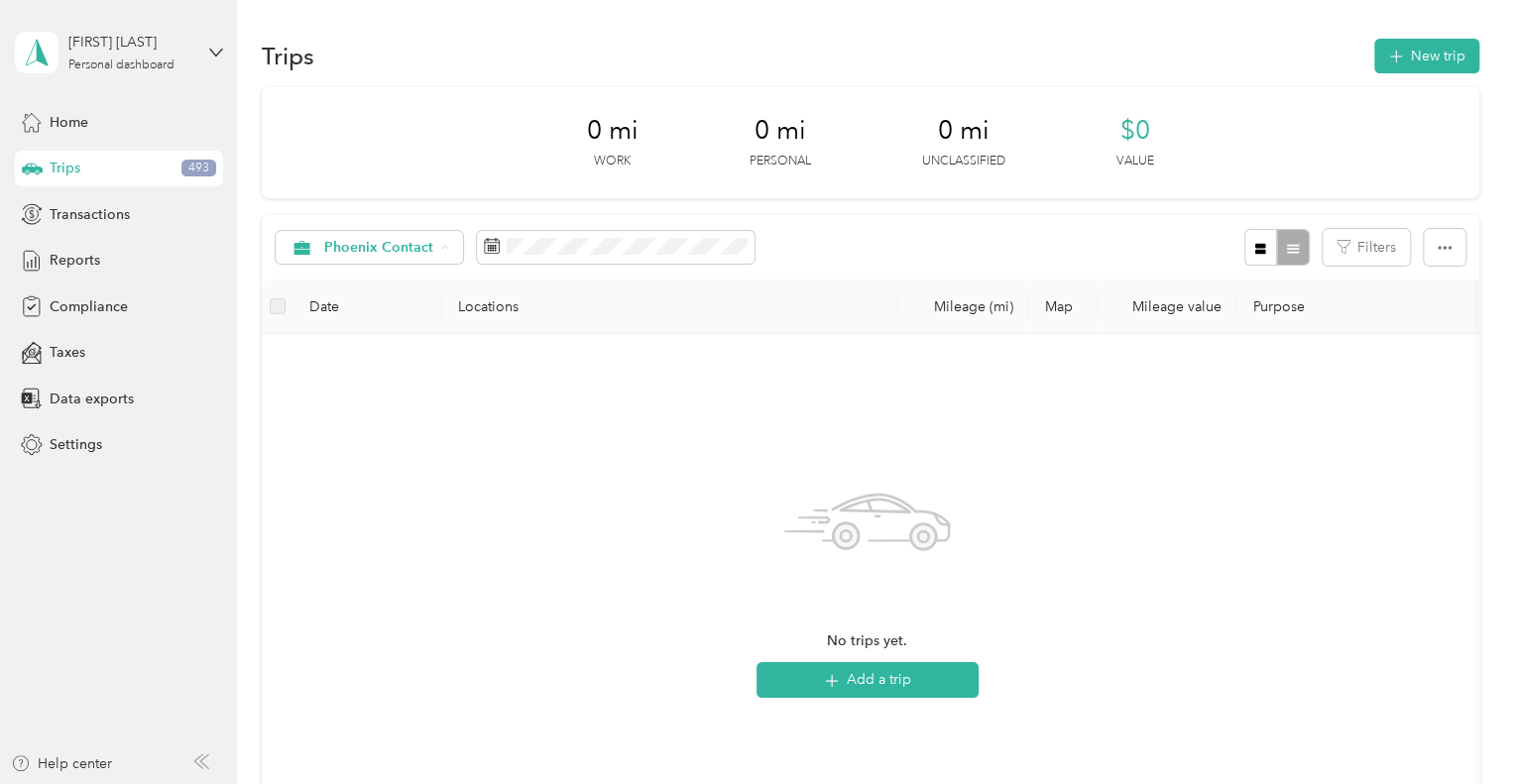 click on "All purposes" at bounding box center [391, 282] 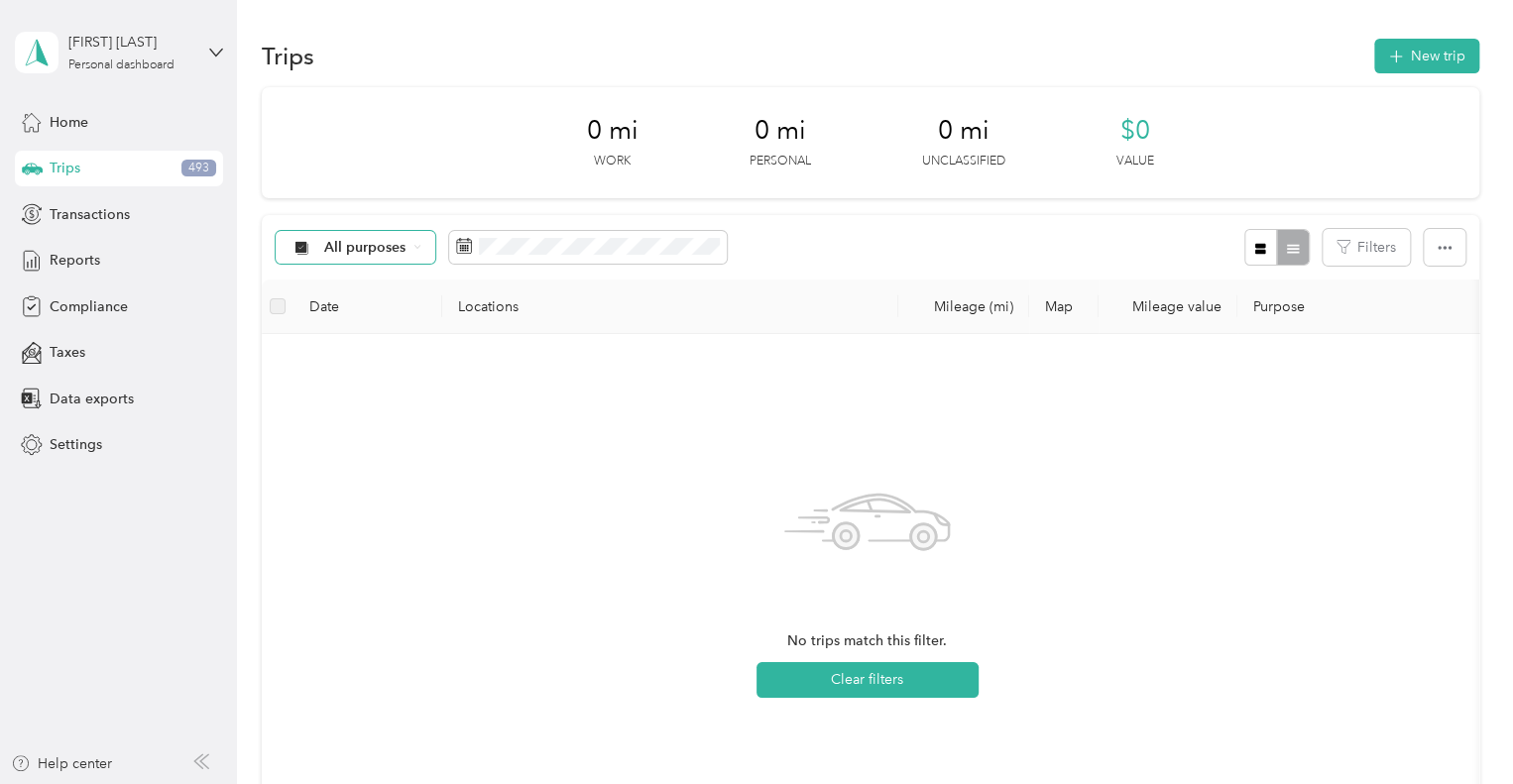 click on "All purposes" at bounding box center (365, 248) 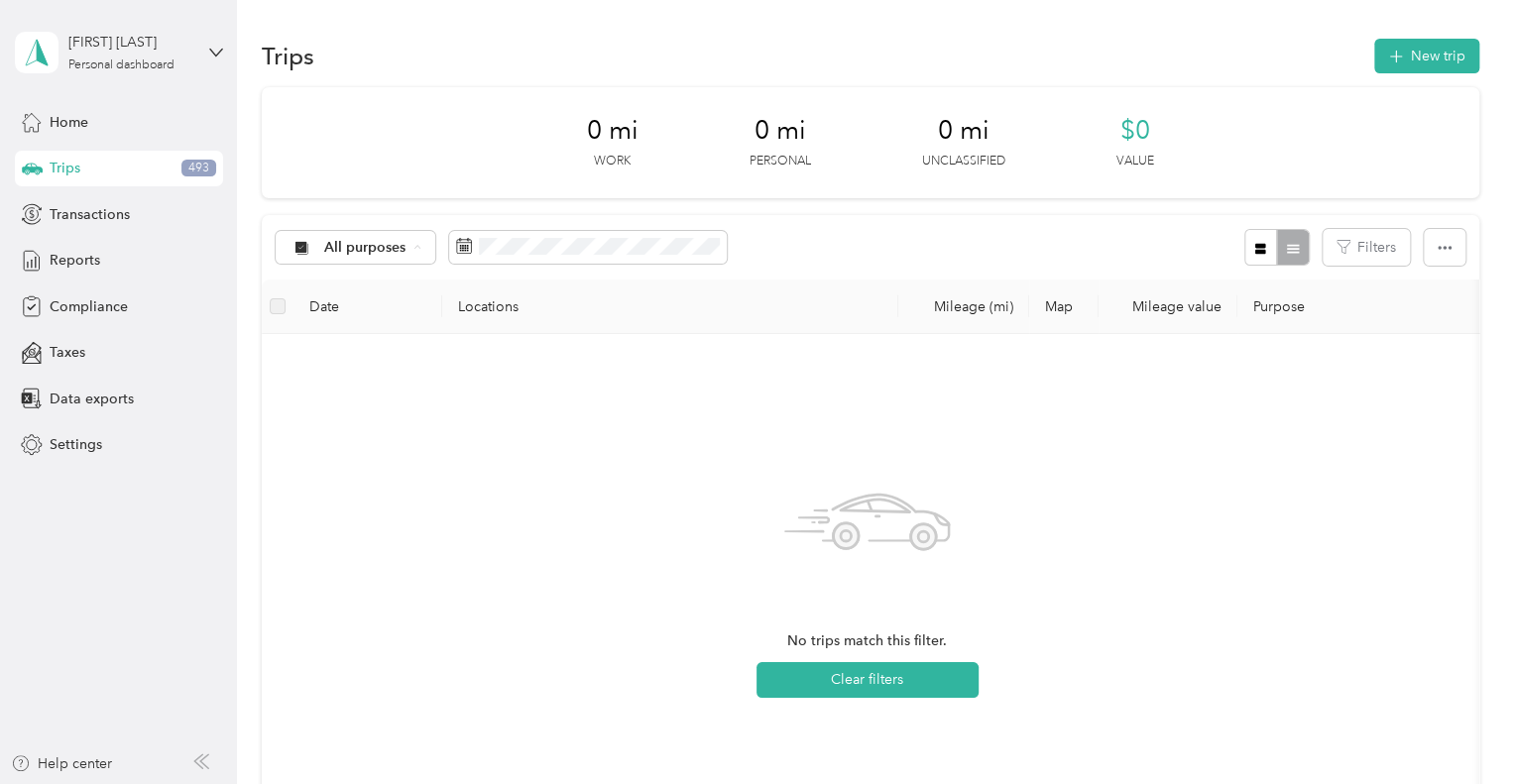 click on "Phoenix Contact" at bounding box center (379, 352) 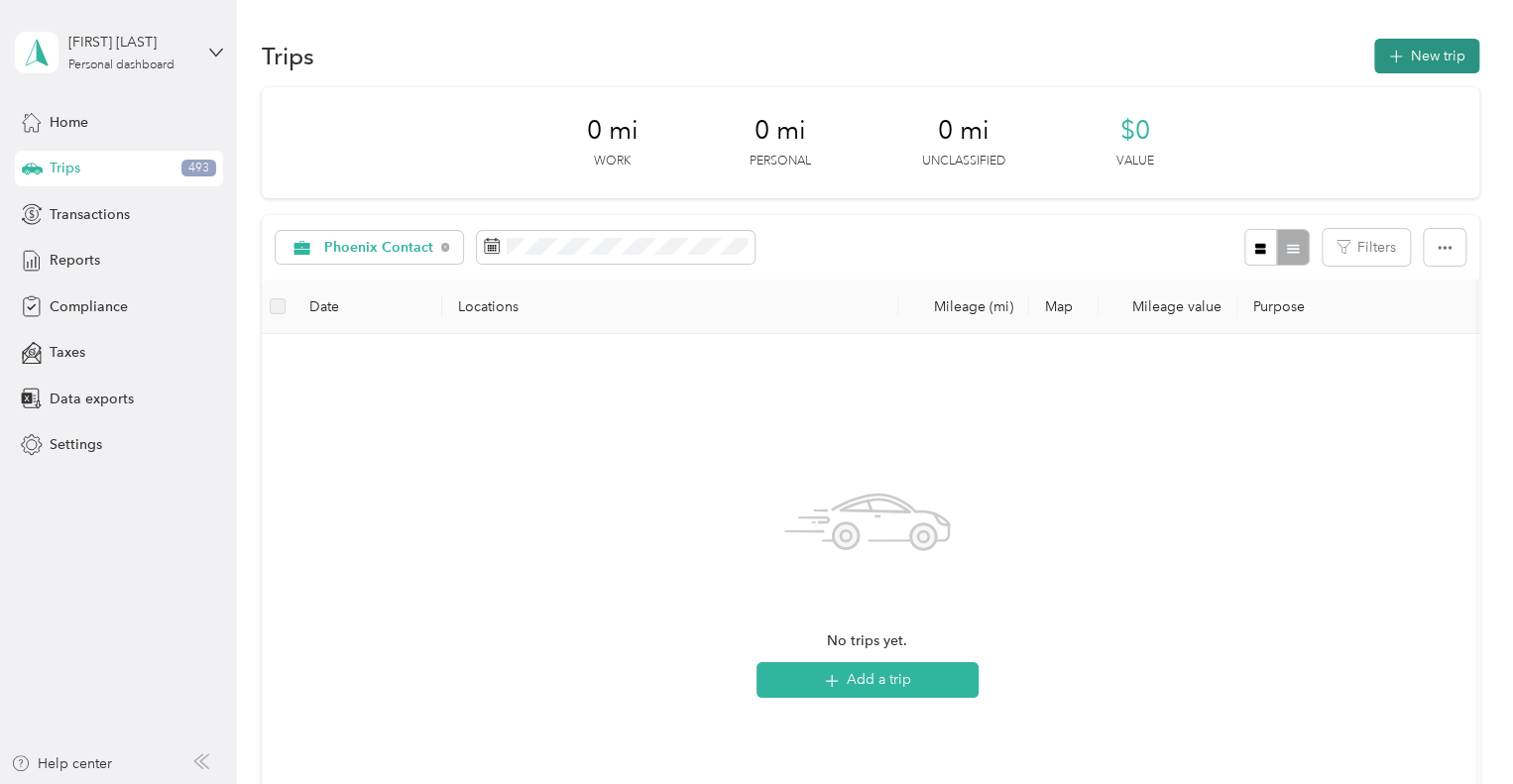click on "New trip" at bounding box center (1427, 56) 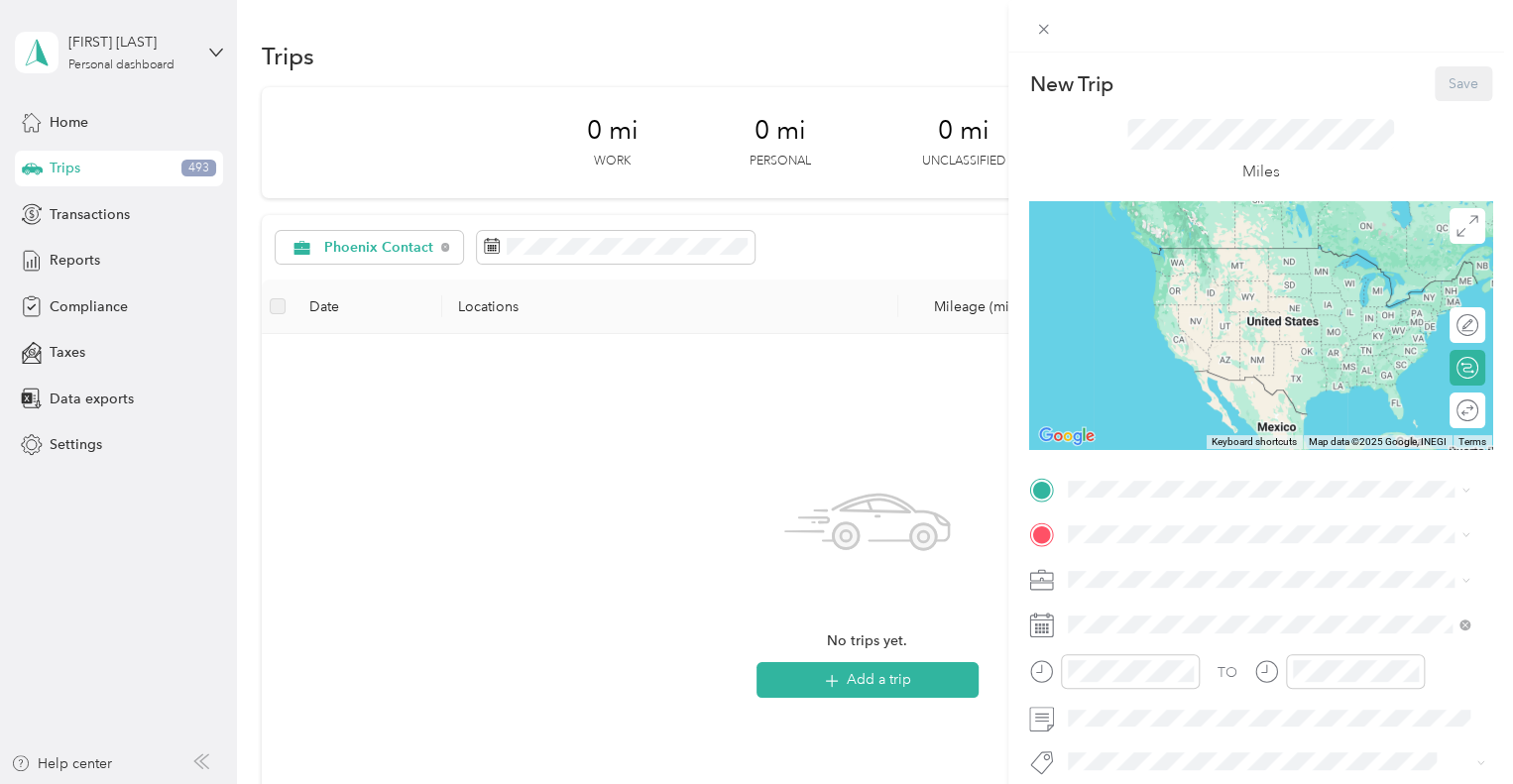click on "Home [NUMBER] [STREET], [CITY], [STATE], [COUNTRY] , [POSTAL_CODE], [CITY], [STATE]" at bounding box center (1284, 277) 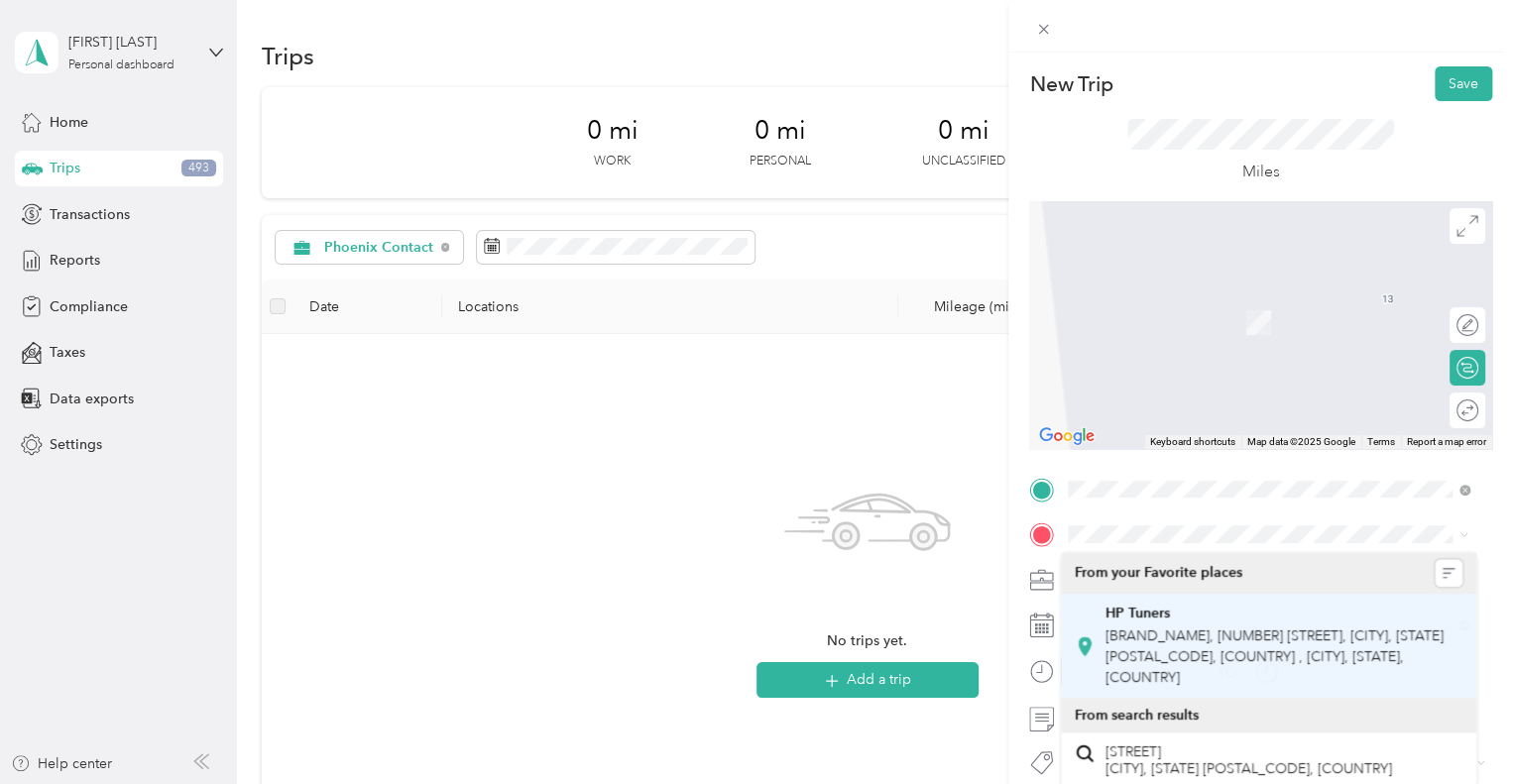 click on "[COMPANY], [NUMBER] [STREET], [CITY], [STATE]  [POSTAL_CODE], [COUNTRY] , [POSTAL_CODE], [CITY], [STATE]" at bounding box center (1274, 655) 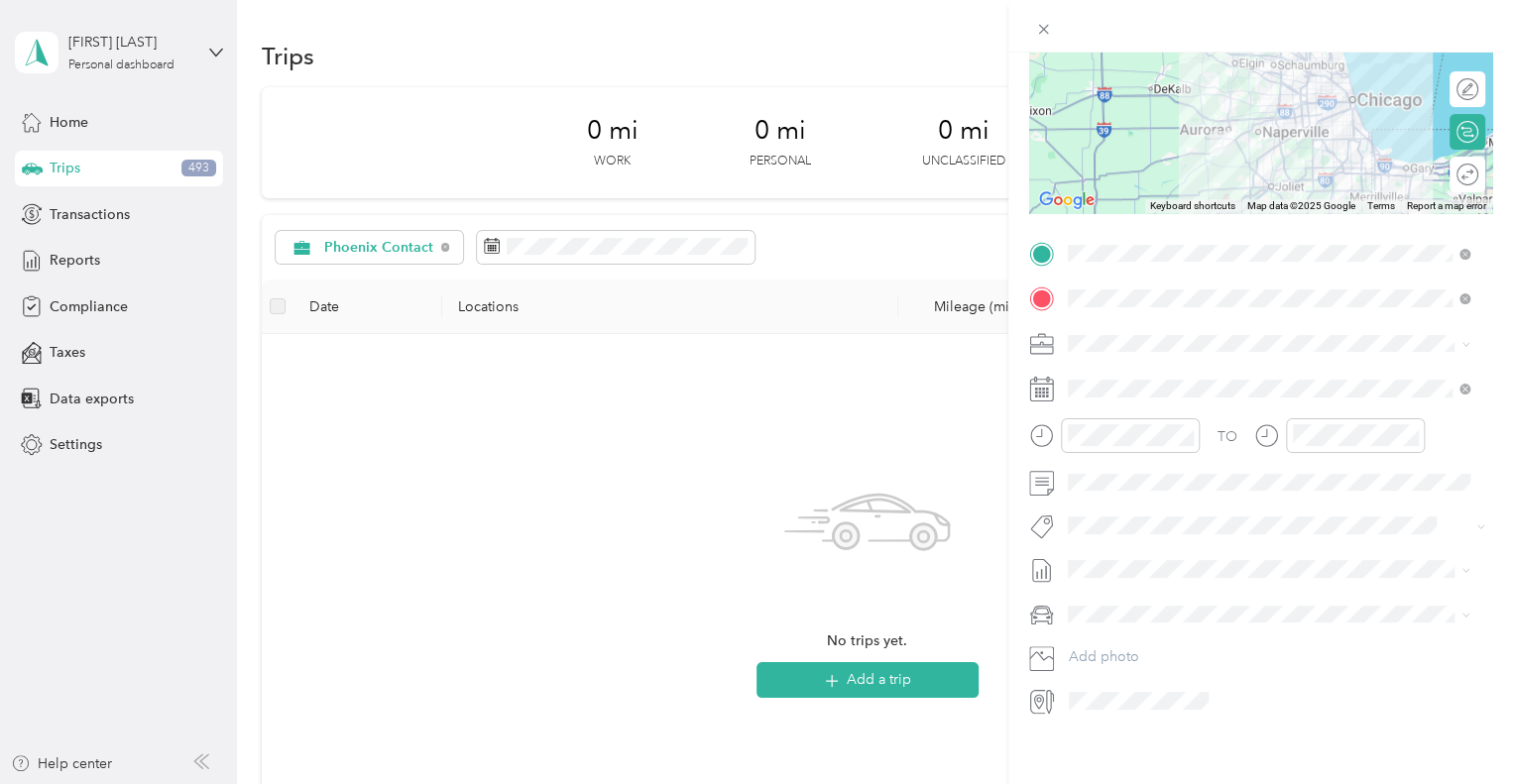 scroll, scrollTop: 255, scrollLeft: 0, axis: vertical 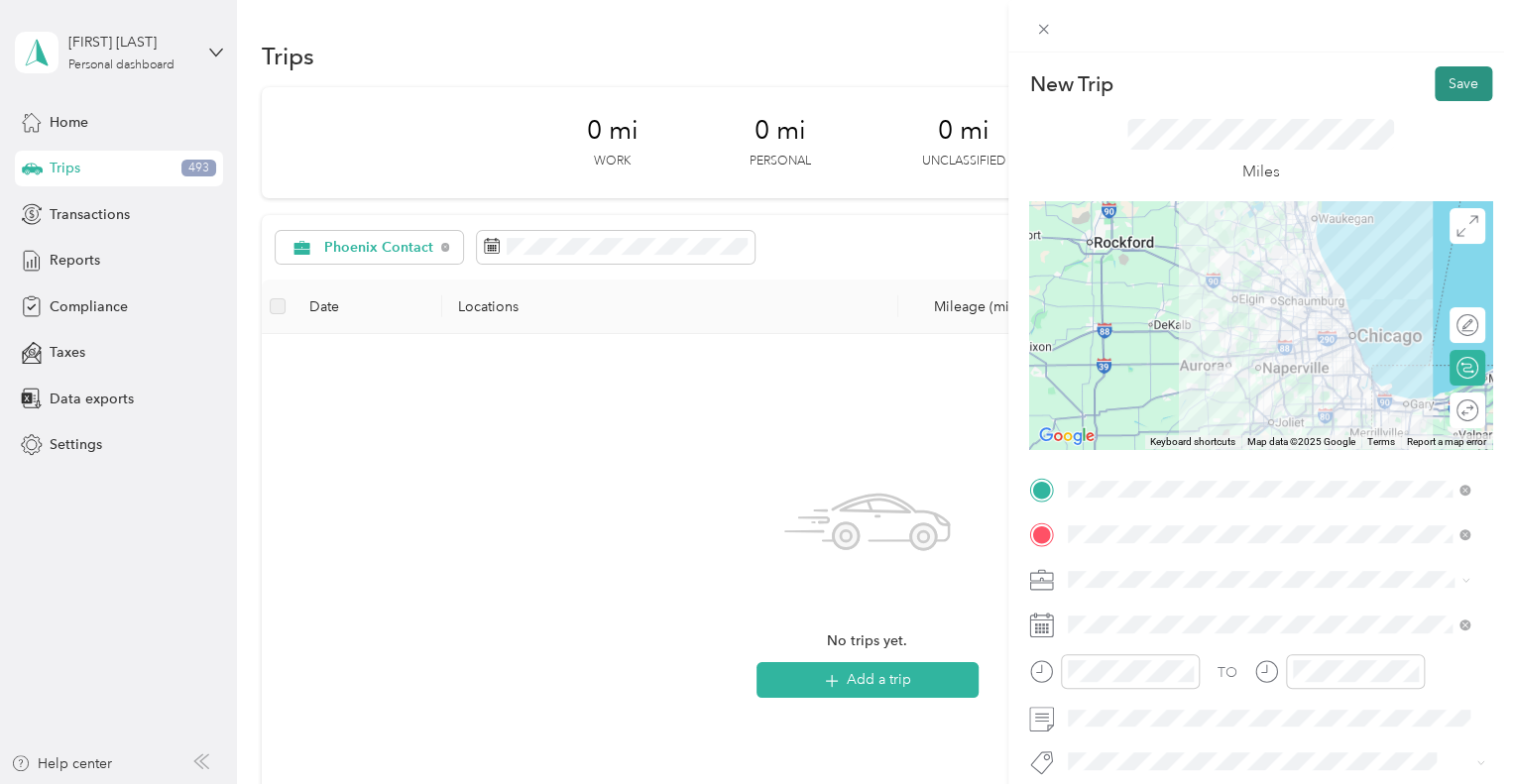 click on "Save" at bounding box center (1463, 83) 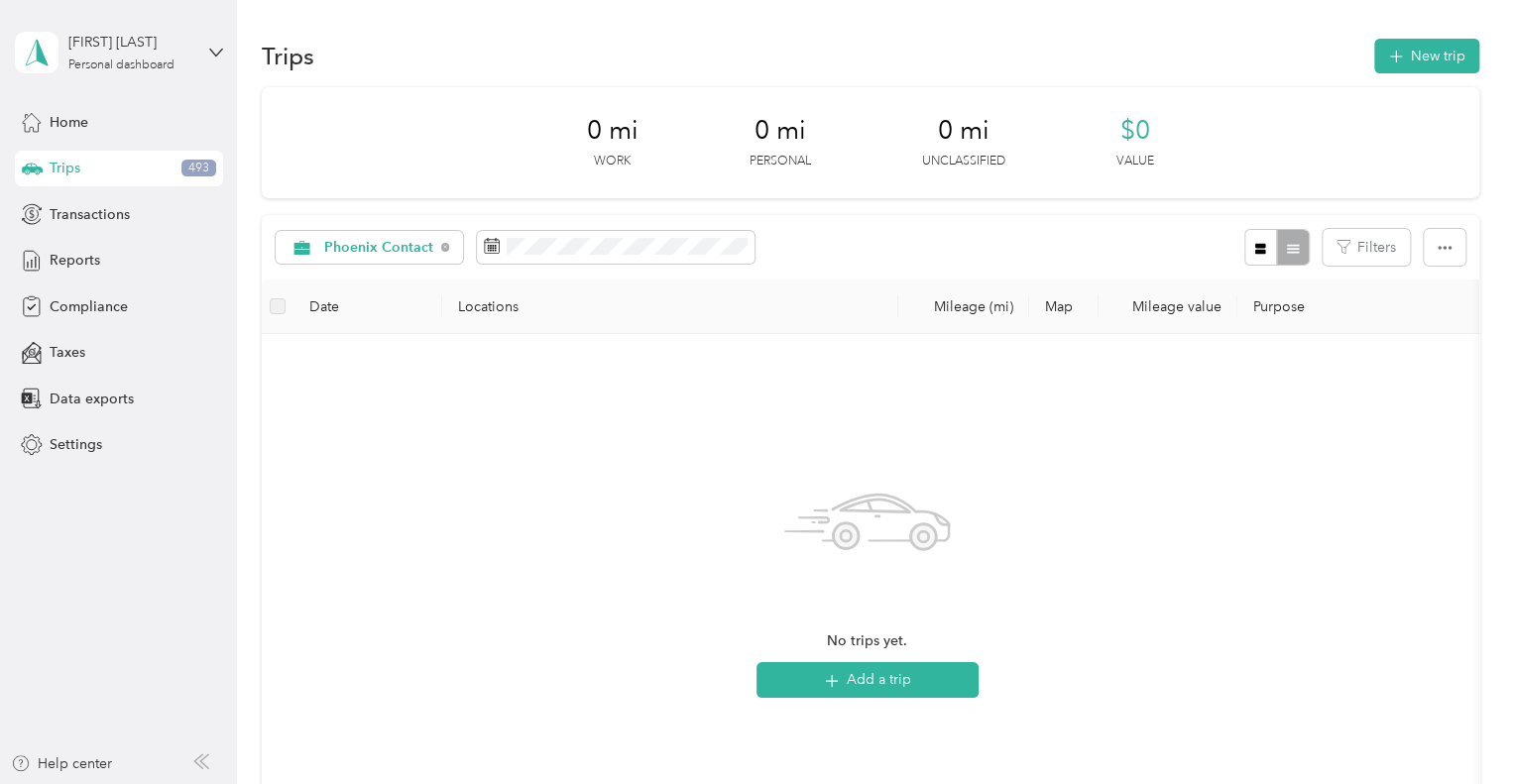 click on "Mileage (mi)" at bounding box center (964, 306) 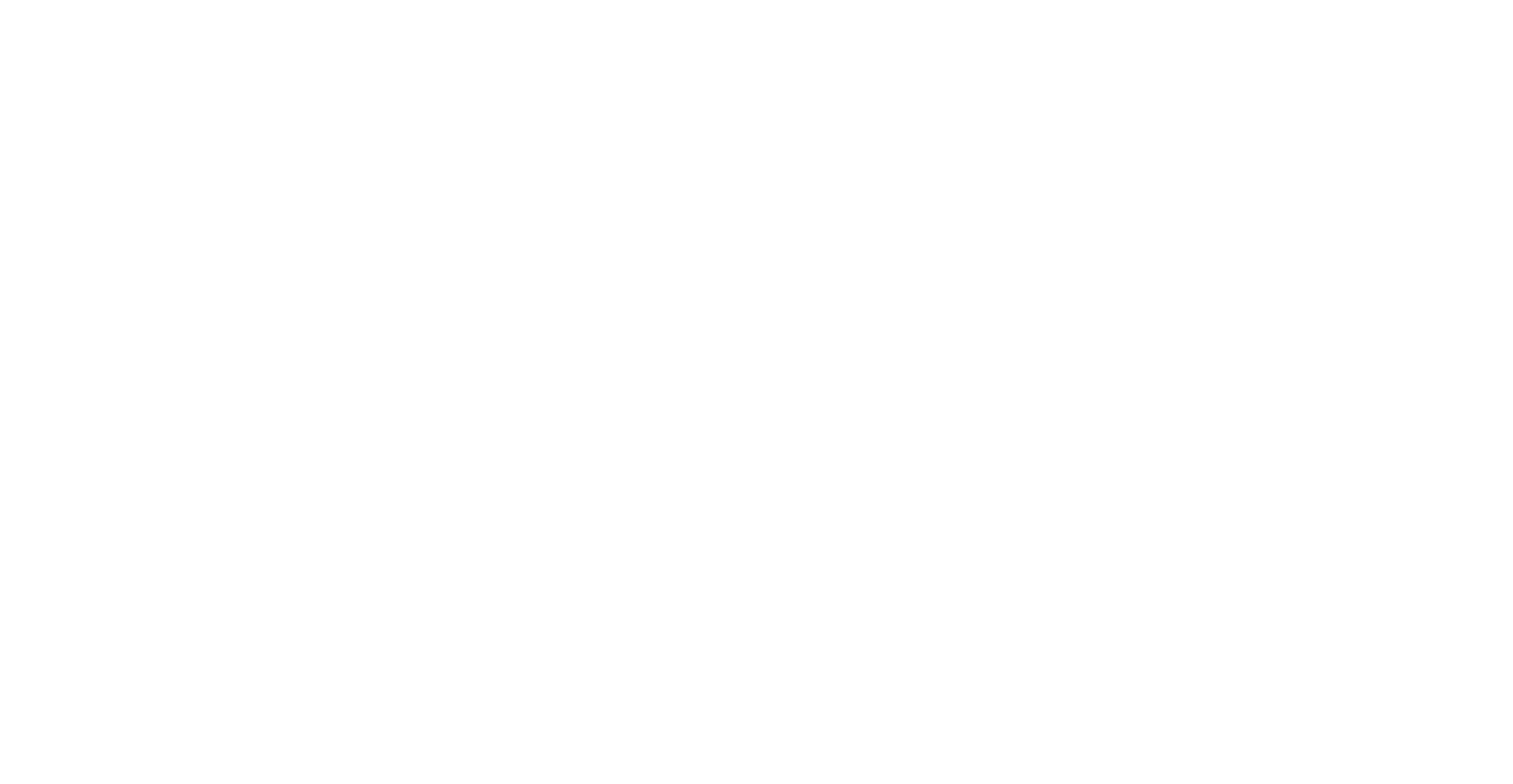 scroll, scrollTop: 0, scrollLeft: 0, axis: both 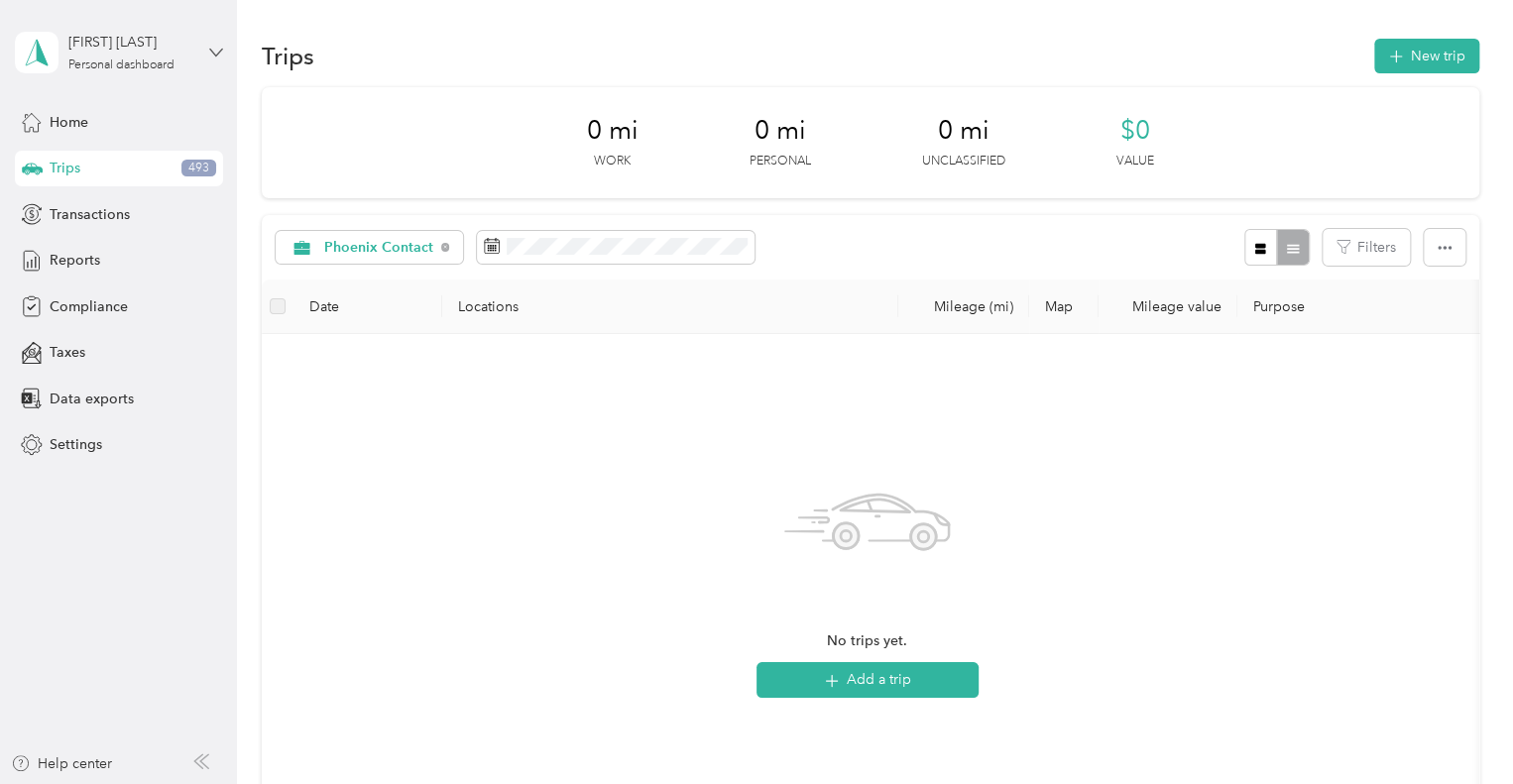 click 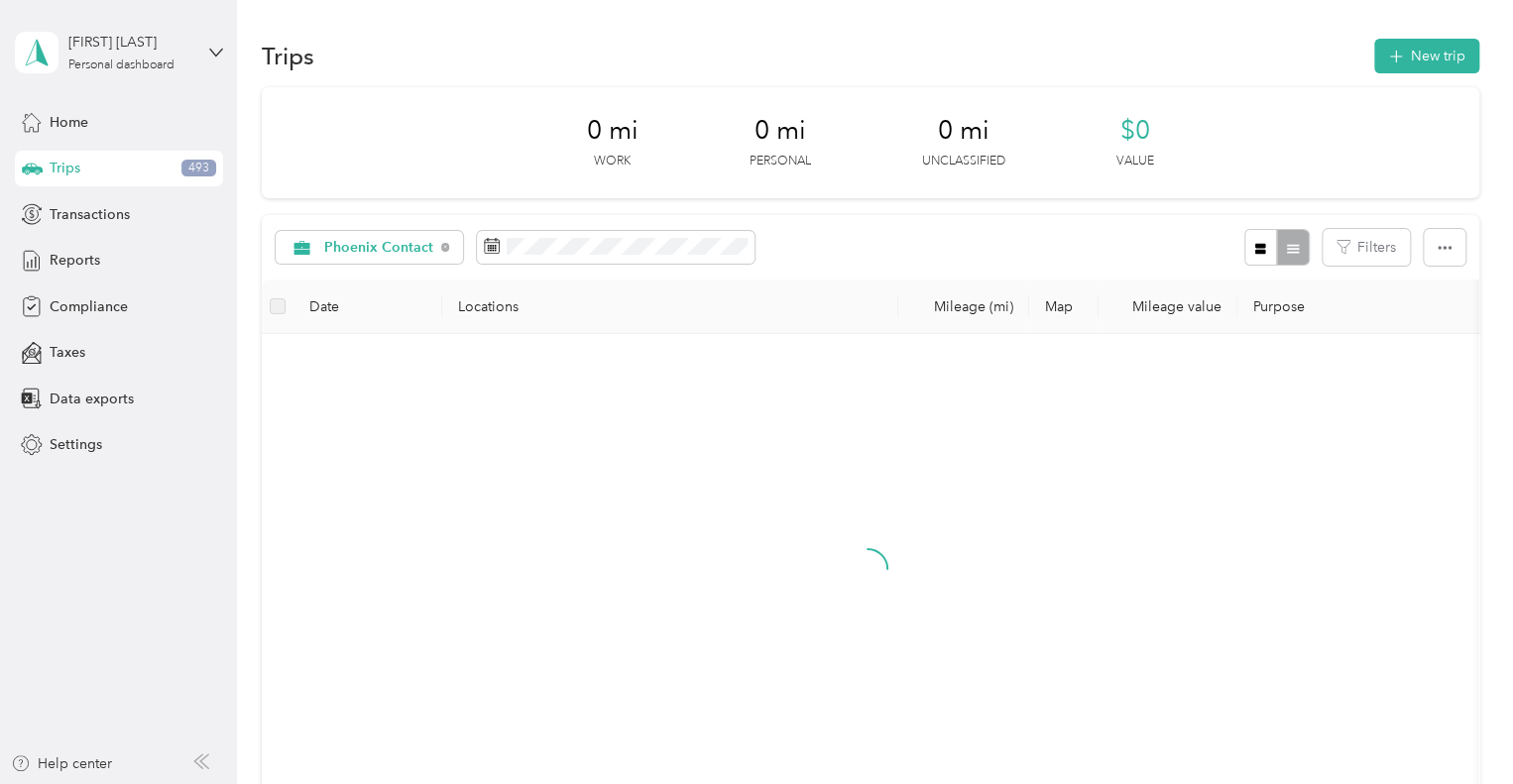 click on "Phoenix Contact Filters" at bounding box center [871, 247] 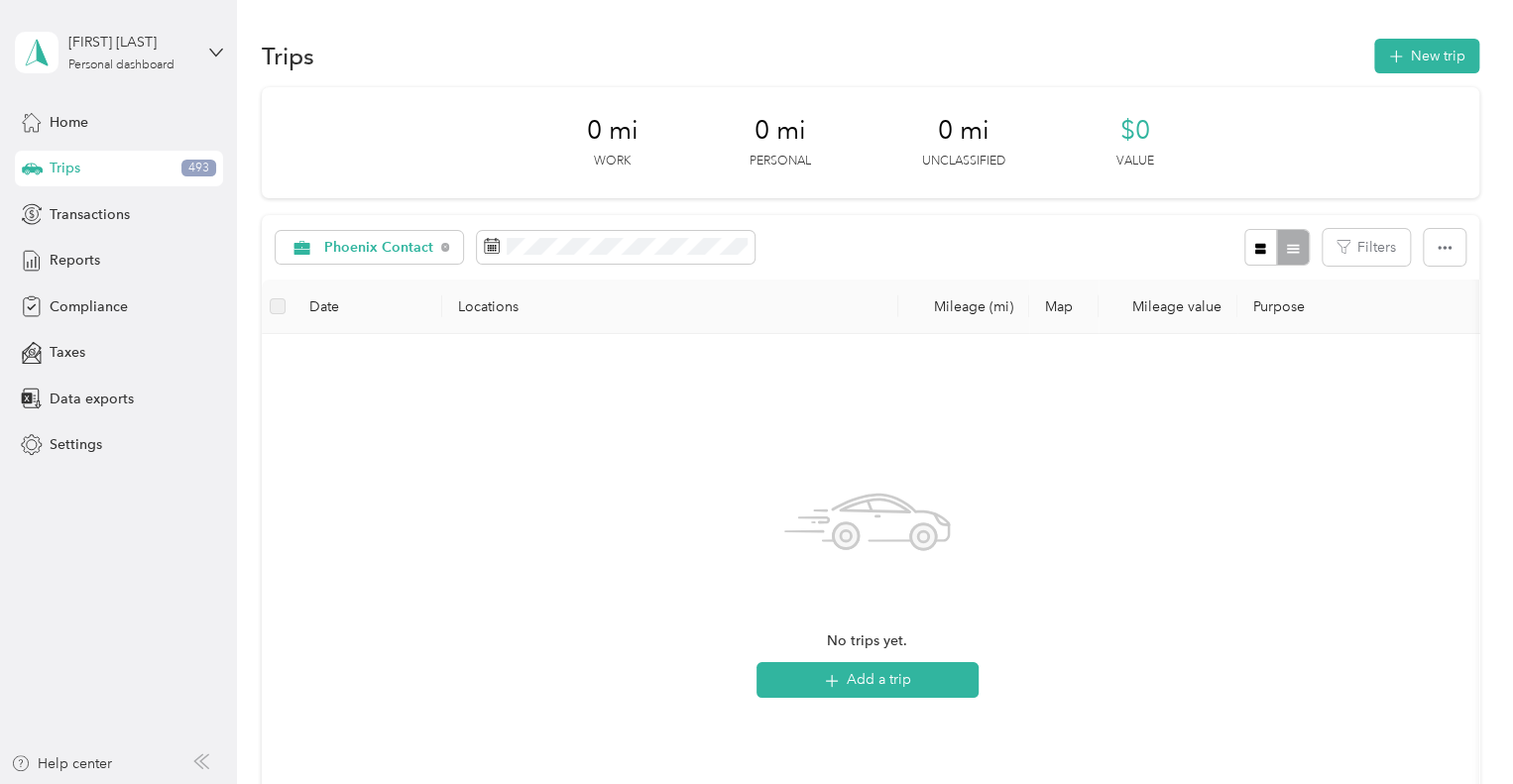 click on "Alex T Grove Personal dashboard" at bounding box center [119, 53] 